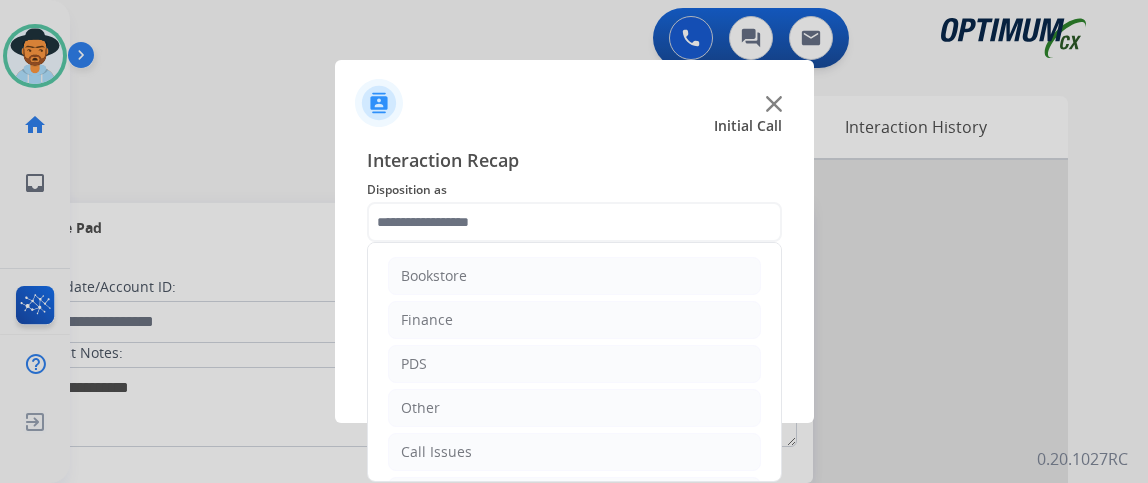 scroll, scrollTop: 0, scrollLeft: 0, axis: both 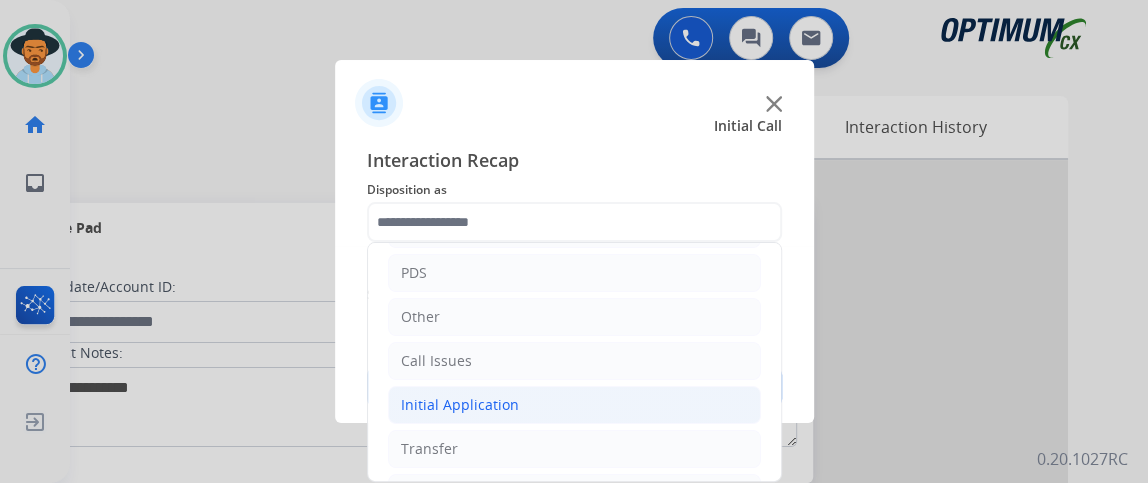 click on "Initial Application" 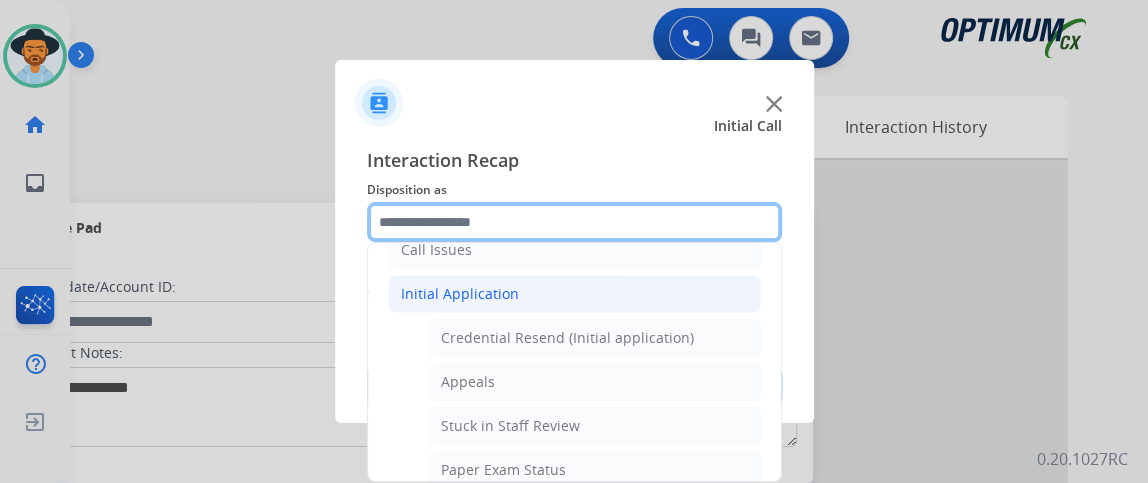 scroll, scrollTop: 387, scrollLeft: 0, axis: vertical 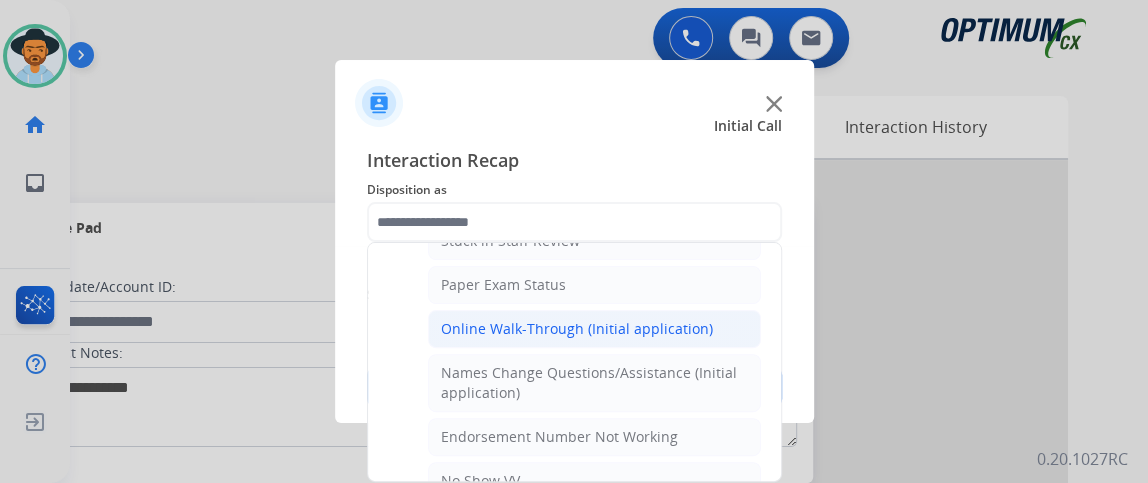click on "Online Walk-Through (Initial application)" 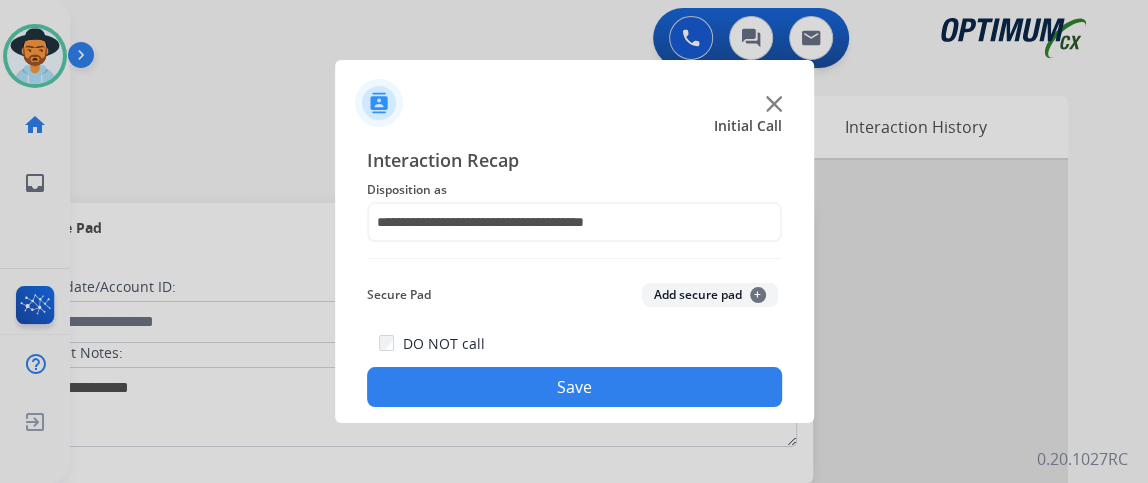 click on "Save" 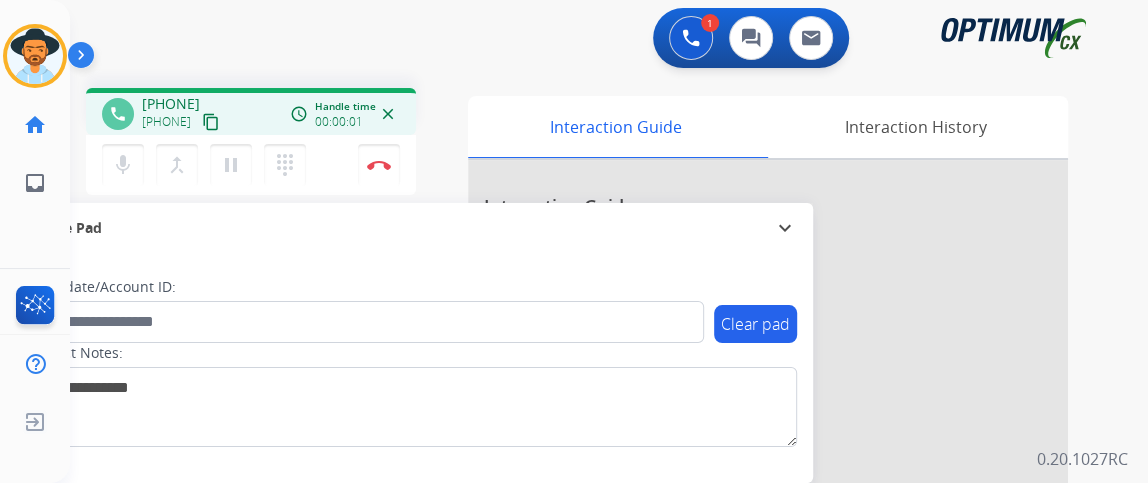 click on "content_copy" at bounding box center [211, 122] 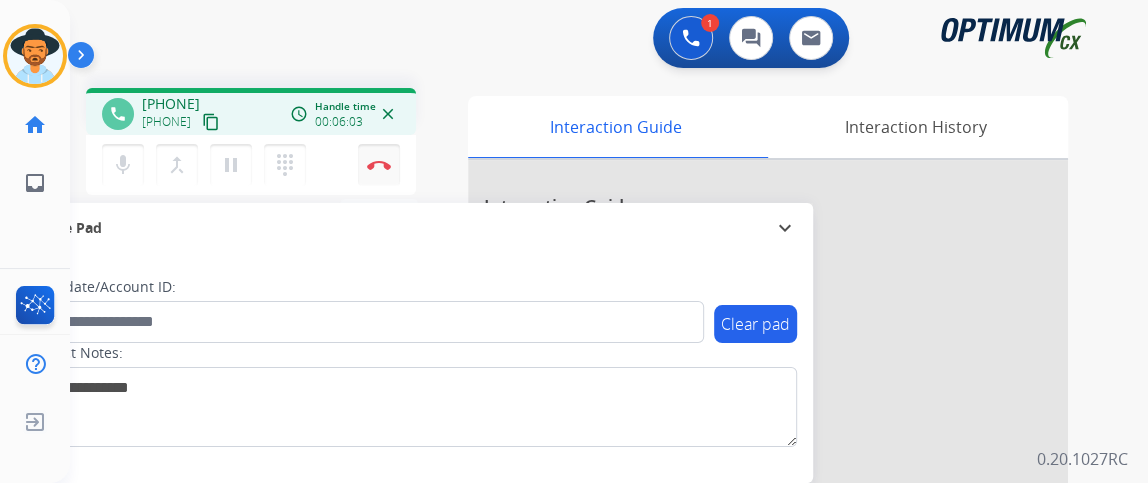 click at bounding box center [379, 165] 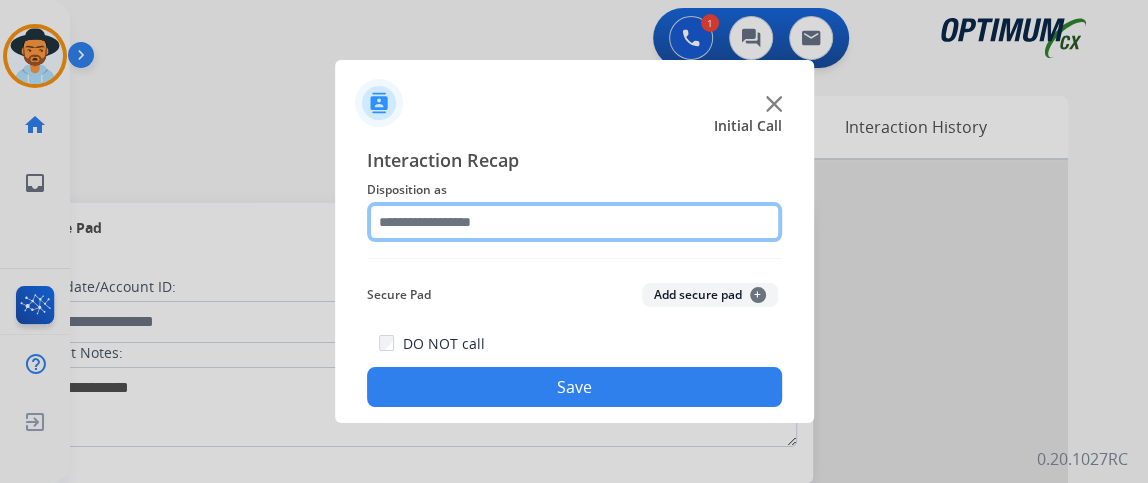 click 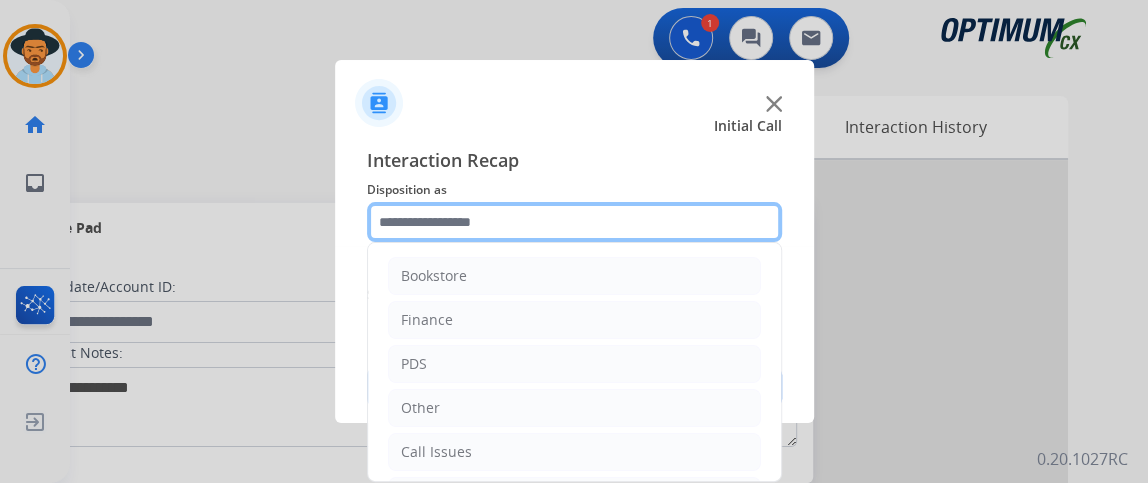 scroll, scrollTop: 131, scrollLeft: 0, axis: vertical 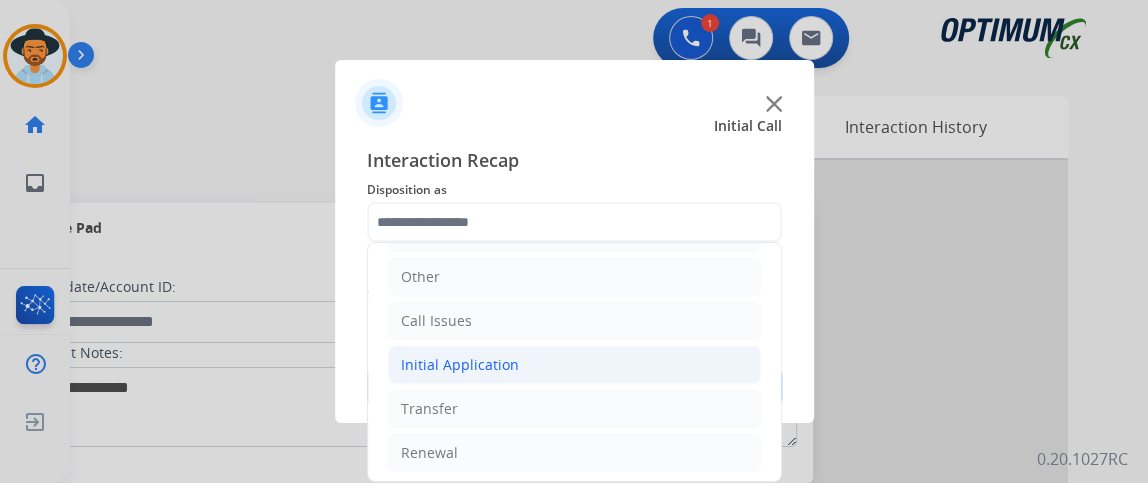 click on "Initial Application" 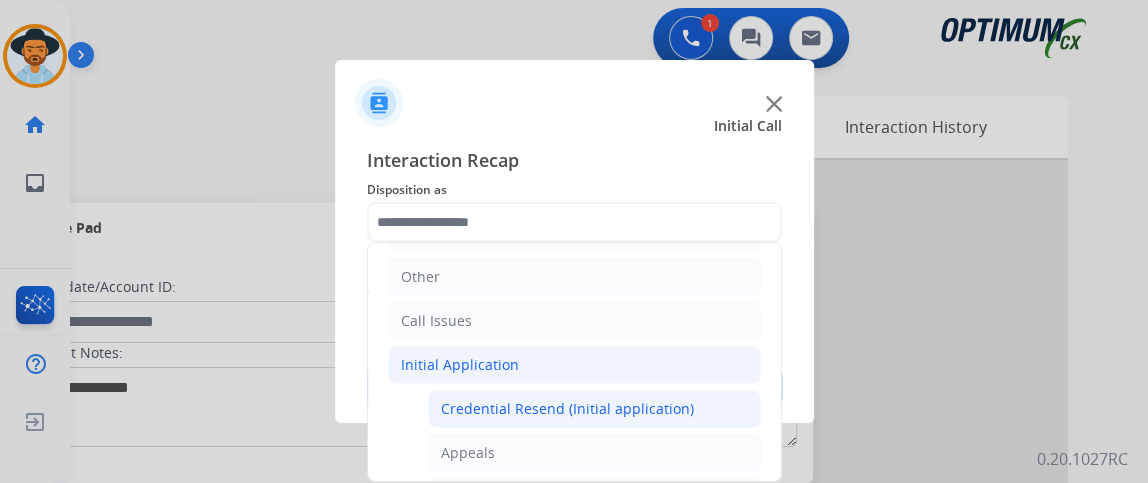 click on "Credential Resend (Initial application)" 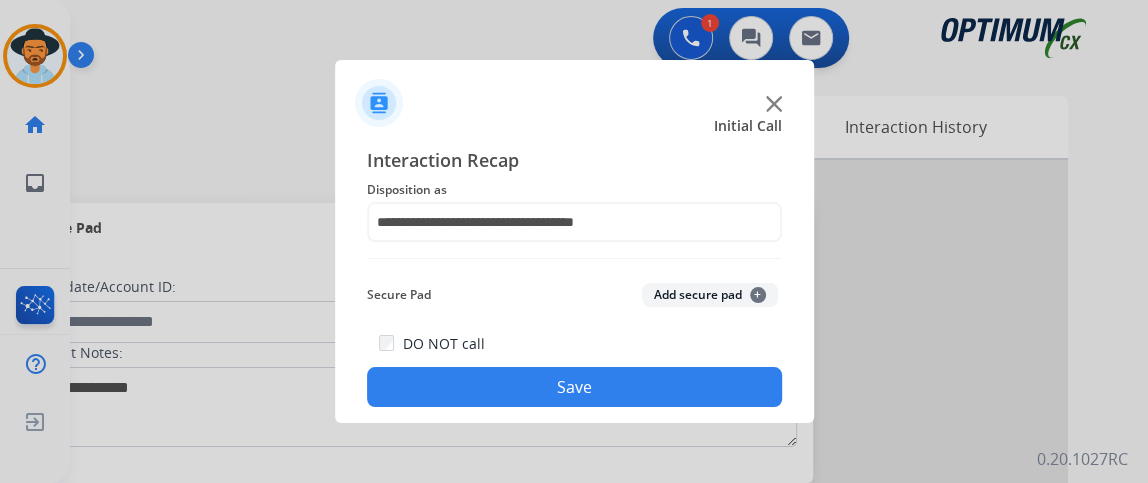 click on "Save" 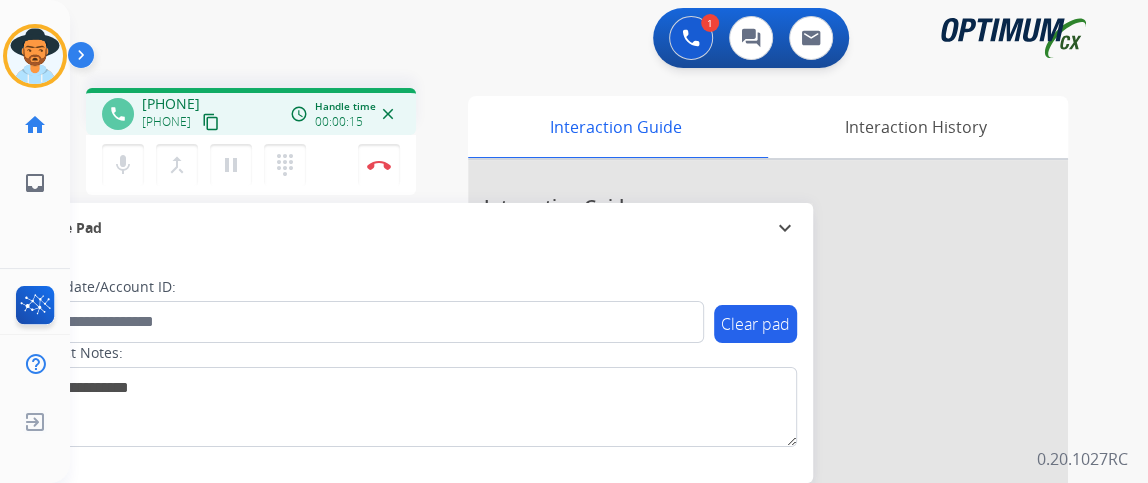 click on "content_copy" at bounding box center [211, 122] 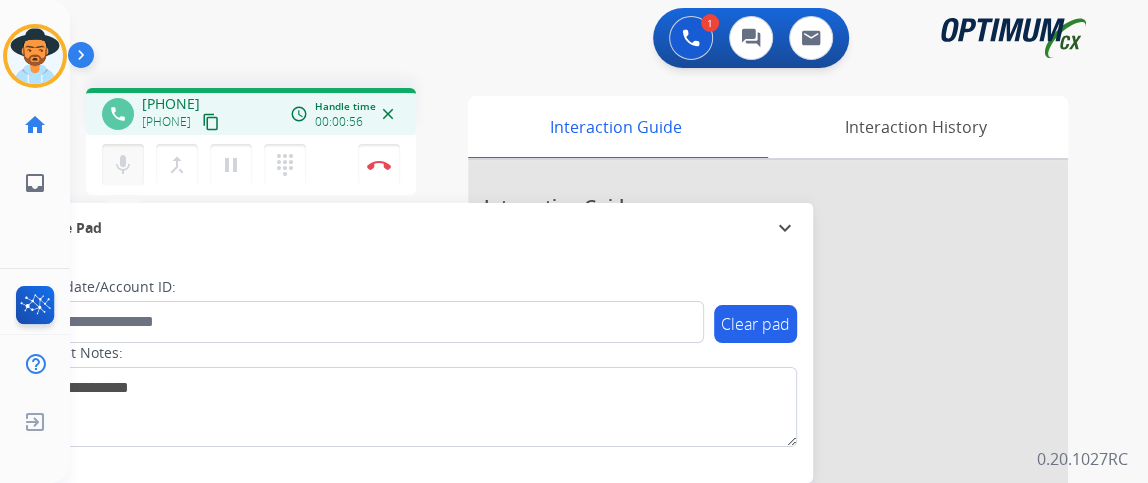 click on "mic Mute" at bounding box center [123, 165] 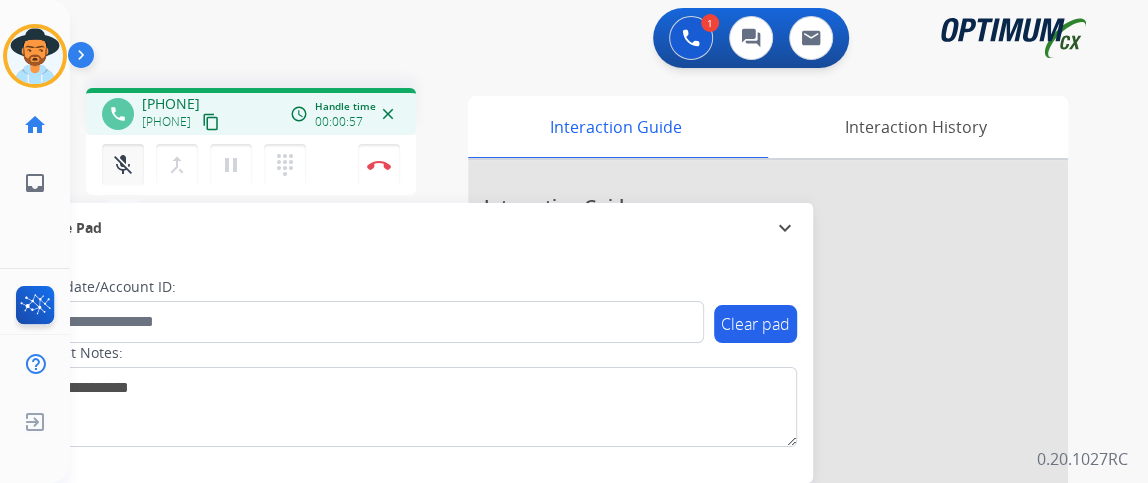 click on "mic_off Mute" at bounding box center [123, 165] 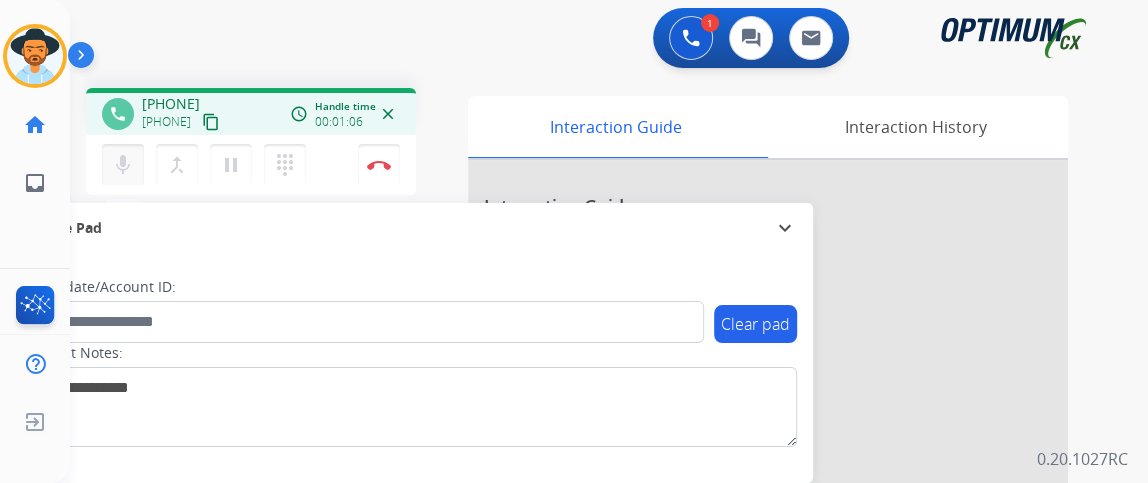 click on "mic" at bounding box center (123, 165) 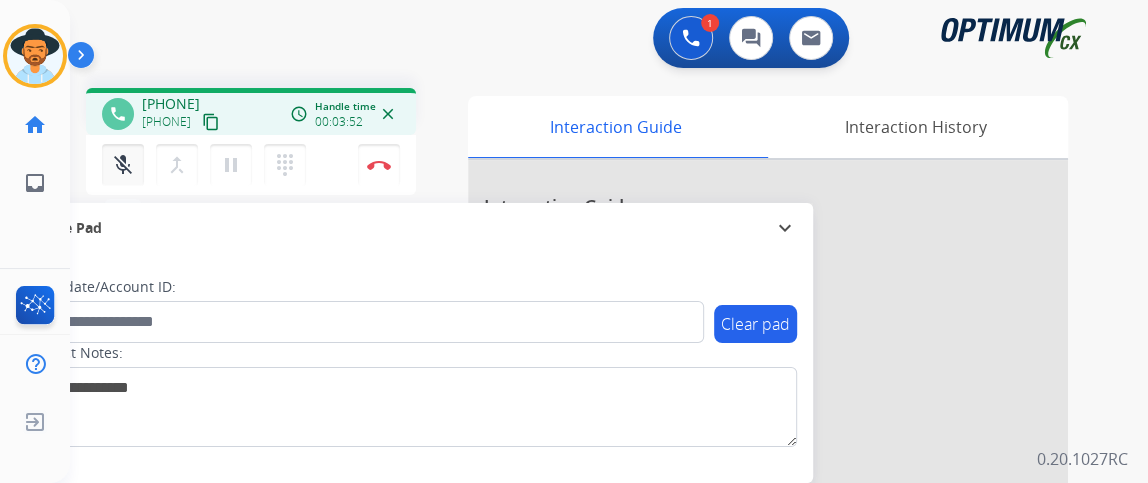 click on "mic_off" at bounding box center (123, 165) 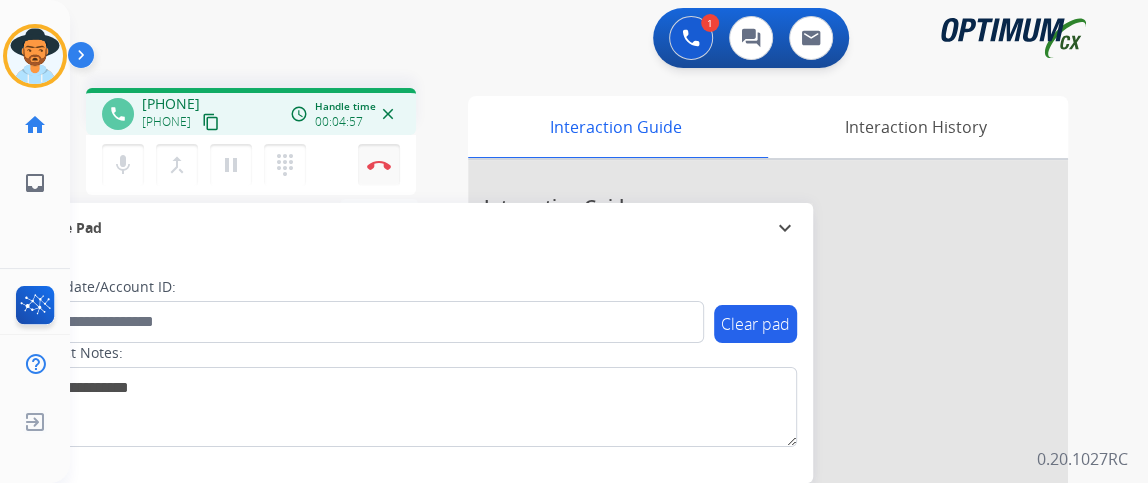 click at bounding box center [379, 165] 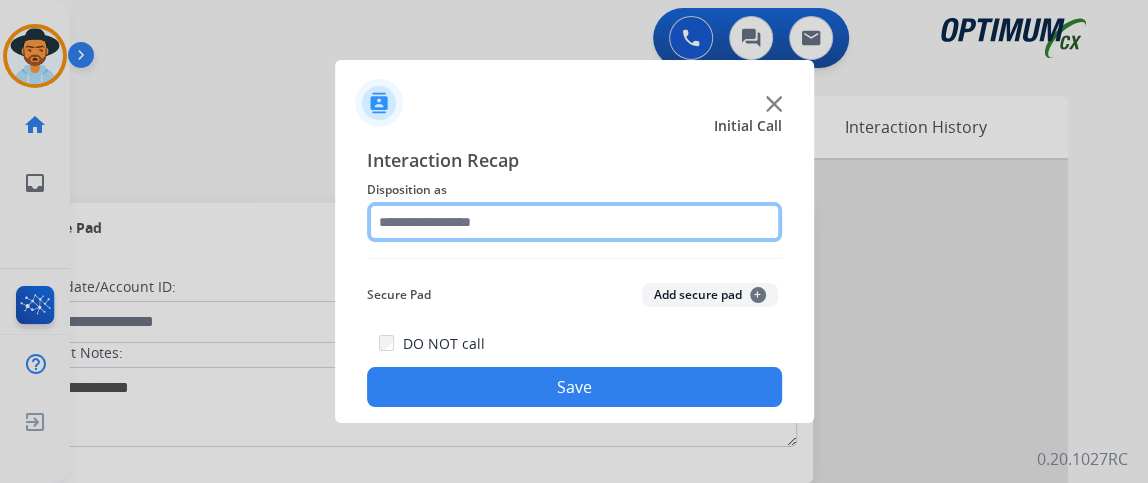 click 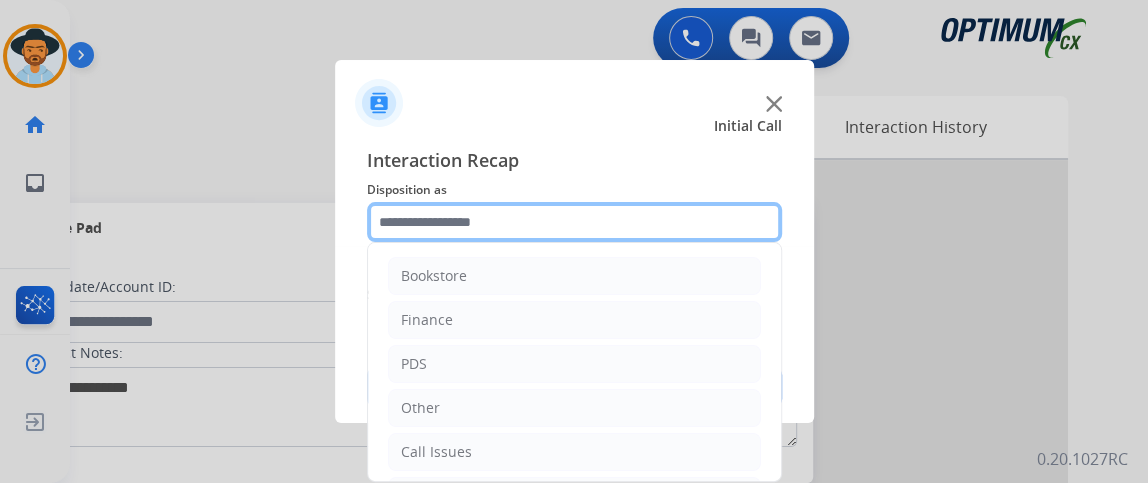 scroll, scrollTop: 131, scrollLeft: 0, axis: vertical 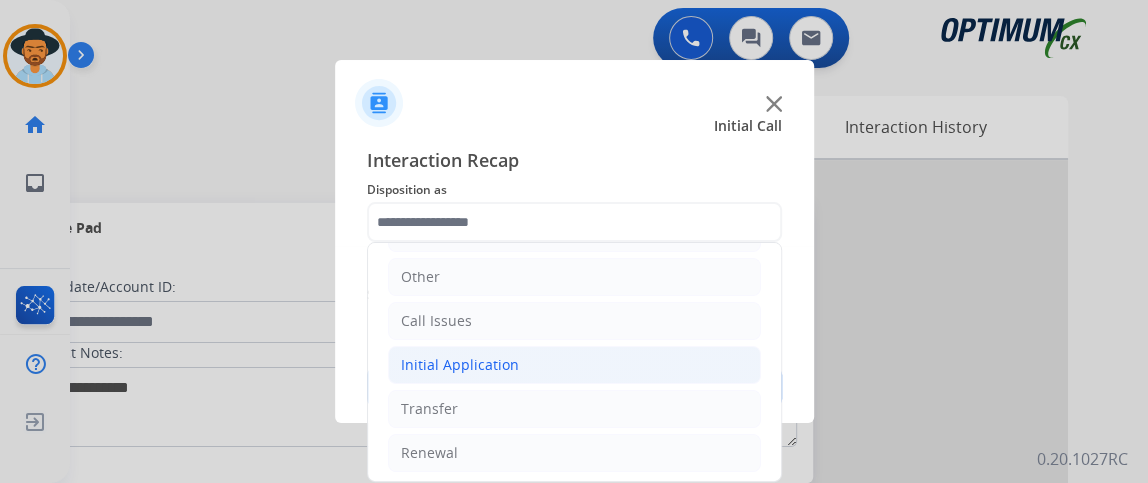 click on "Initial Application" 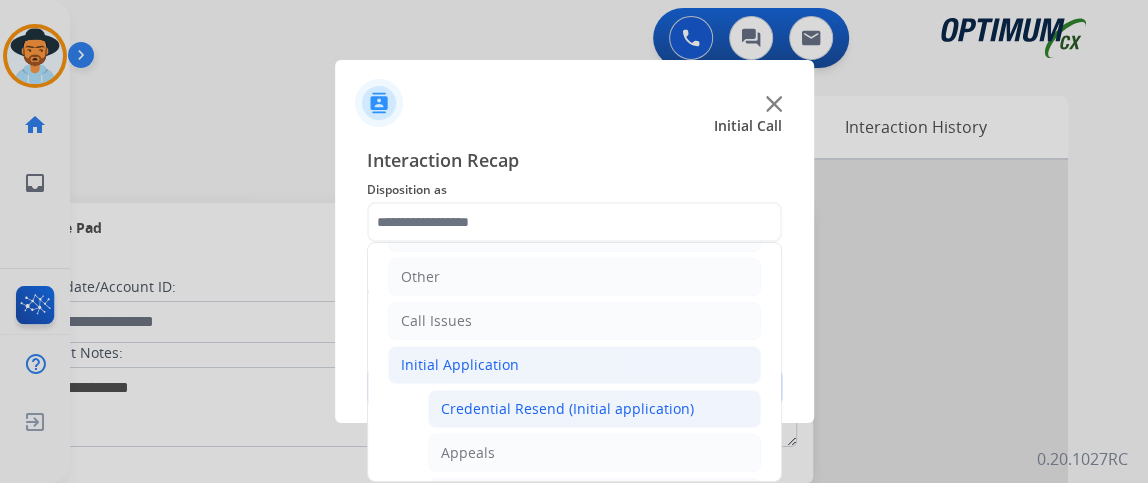 click on "Credential Resend (Initial application)" 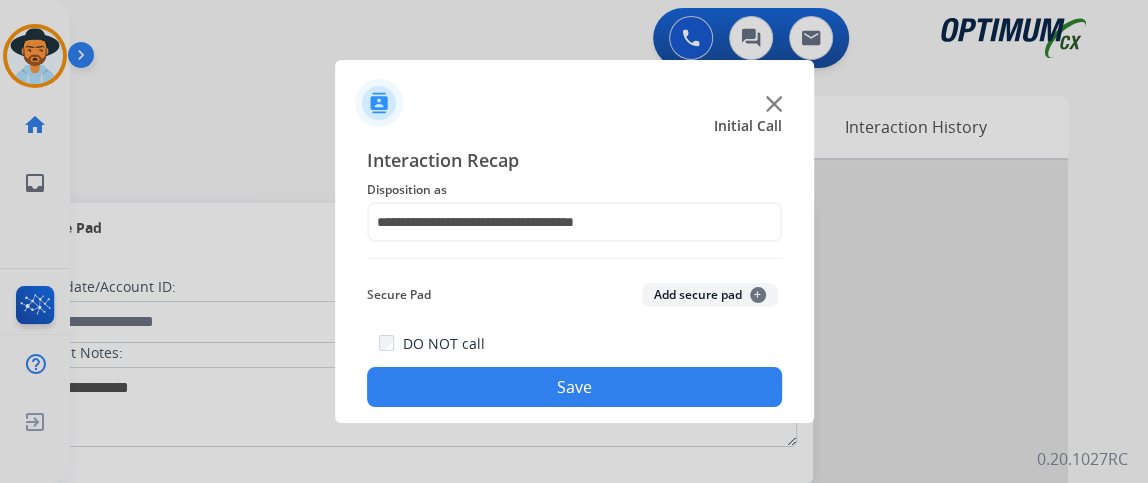 click on "Save" 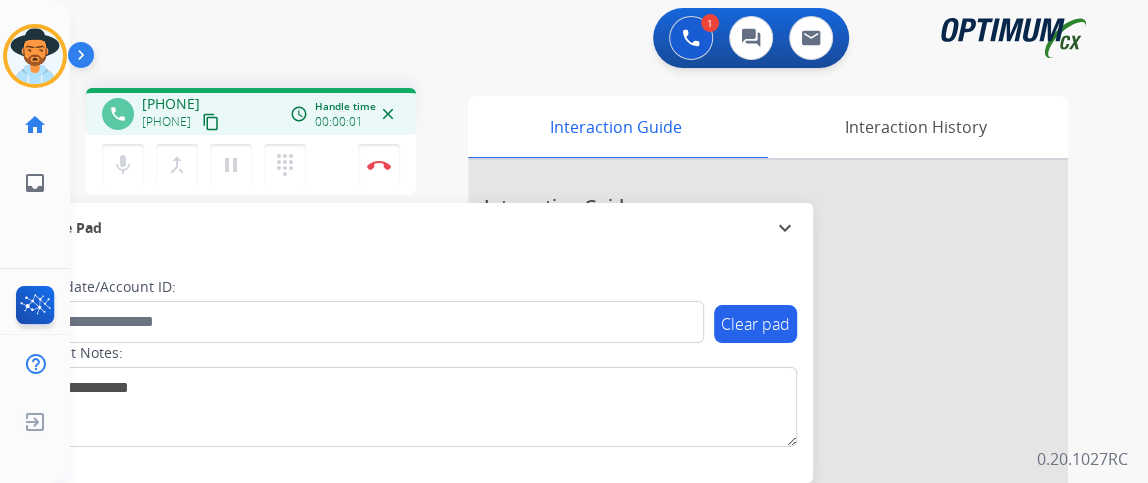 click on "content_copy" at bounding box center (211, 122) 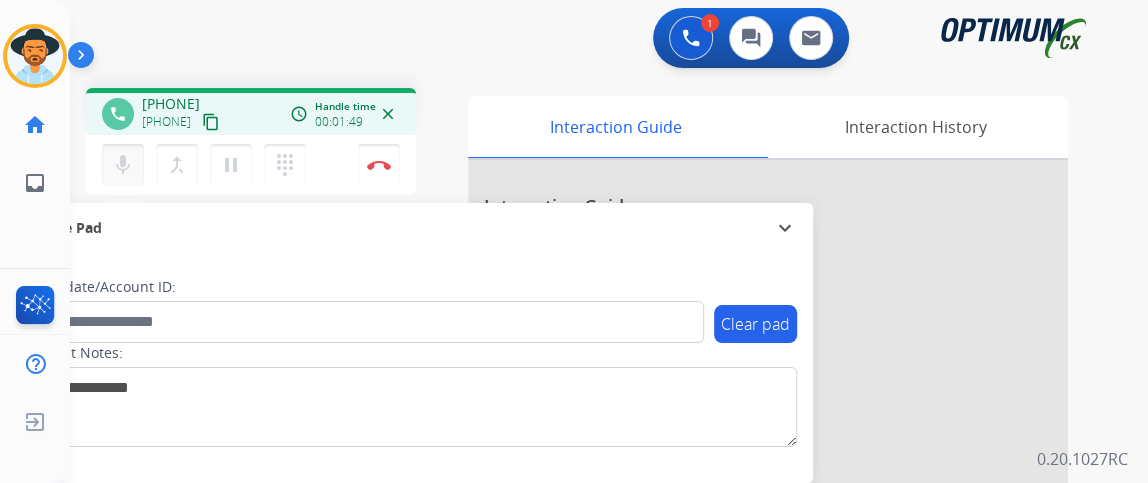 click on "mic" at bounding box center [123, 165] 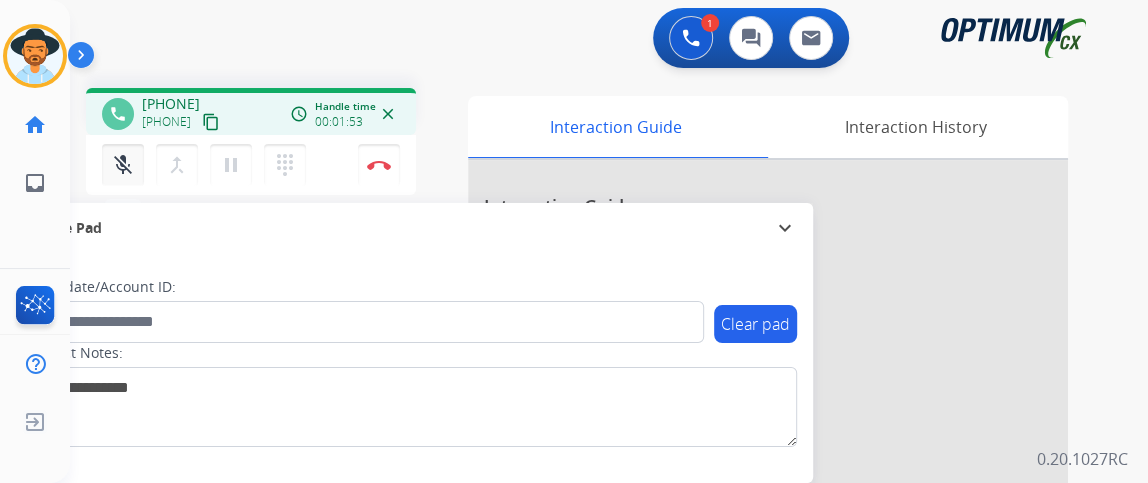 click on "mic_off" at bounding box center [123, 165] 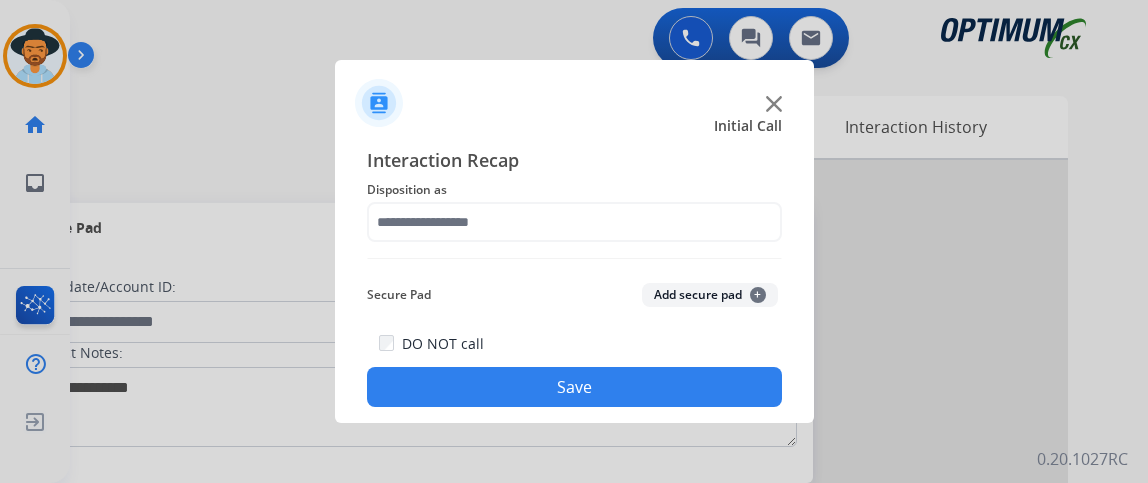 scroll, scrollTop: 0, scrollLeft: 0, axis: both 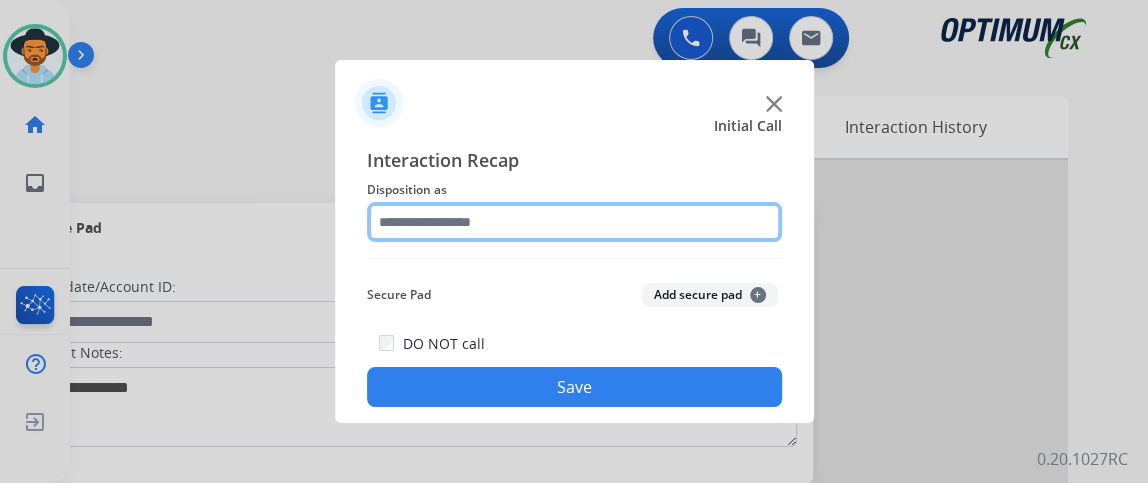 click 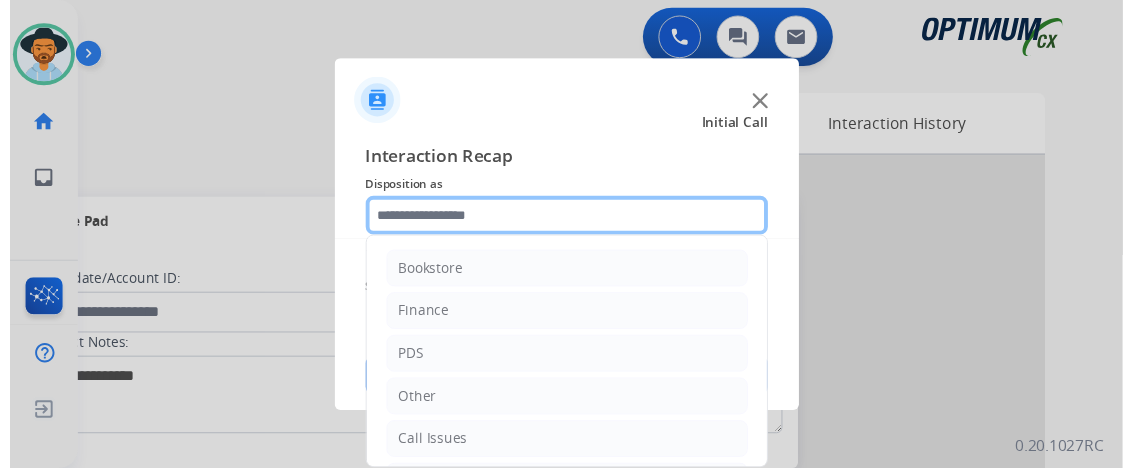 scroll, scrollTop: 131, scrollLeft: 0, axis: vertical 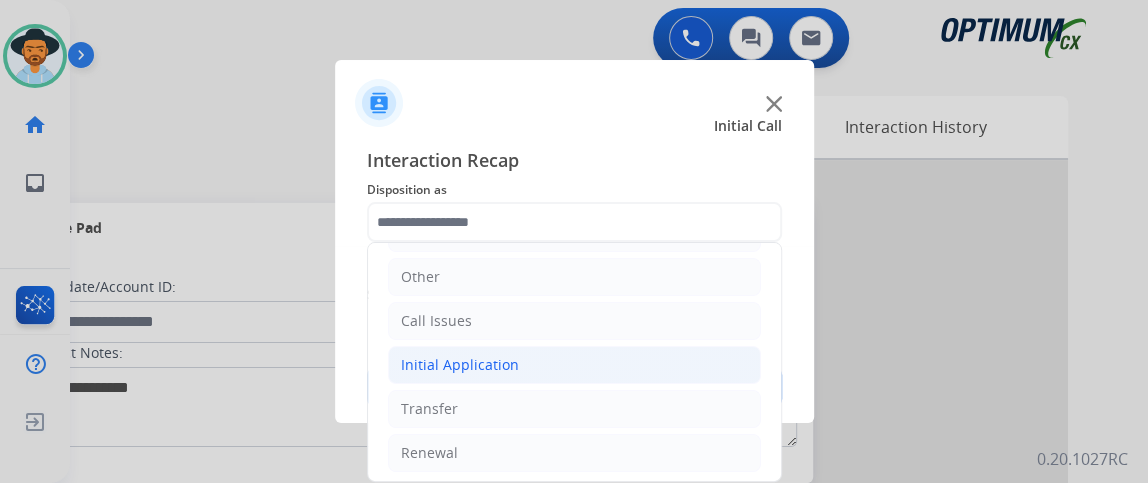 click on "Initial Application" 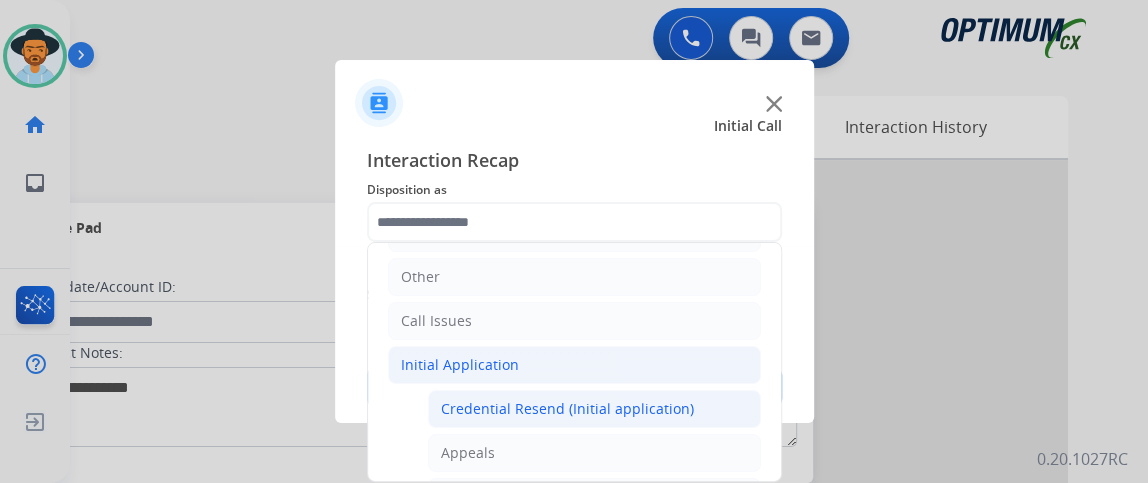 click on "Credential Resend (Initial application)" 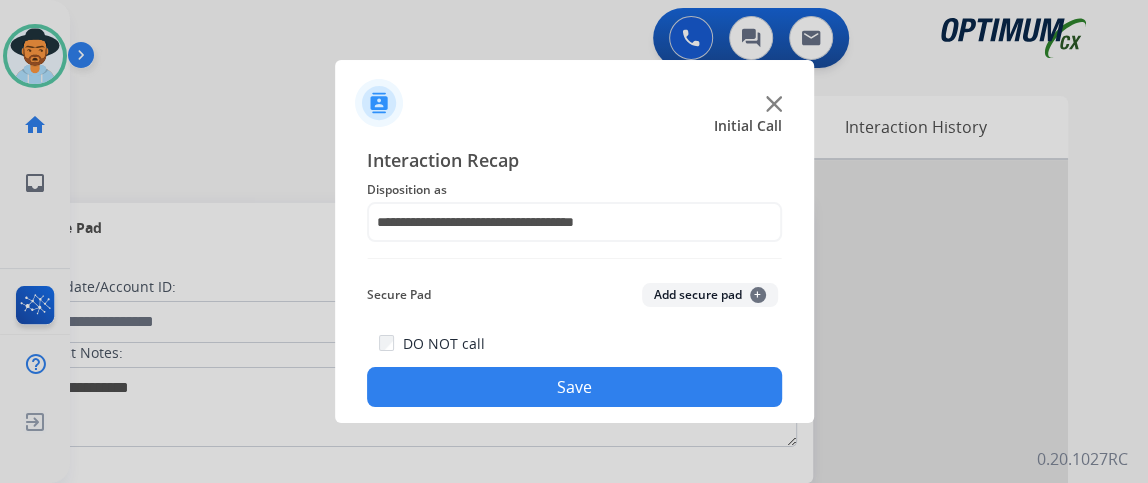 click on "**********" 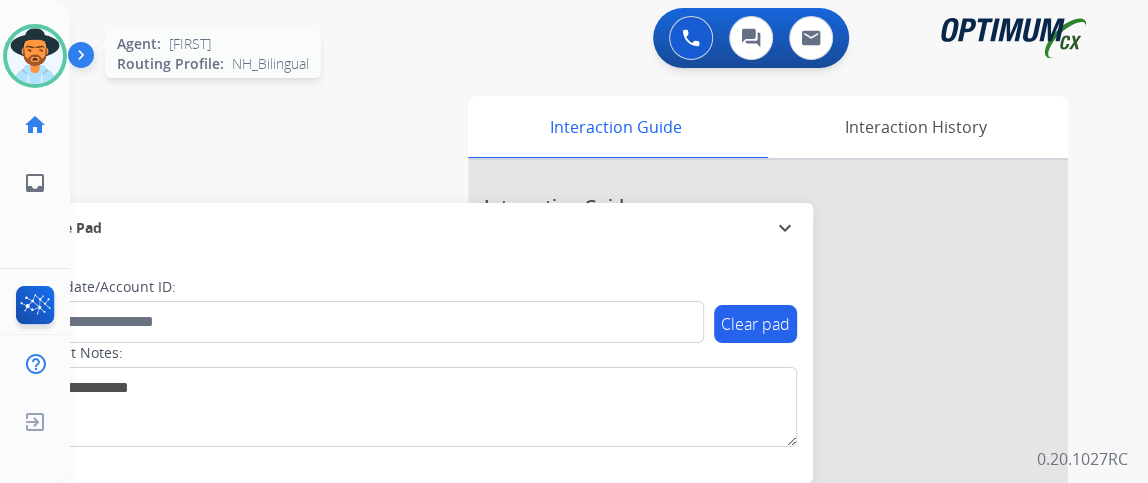 click at bounding box center (35, 56) 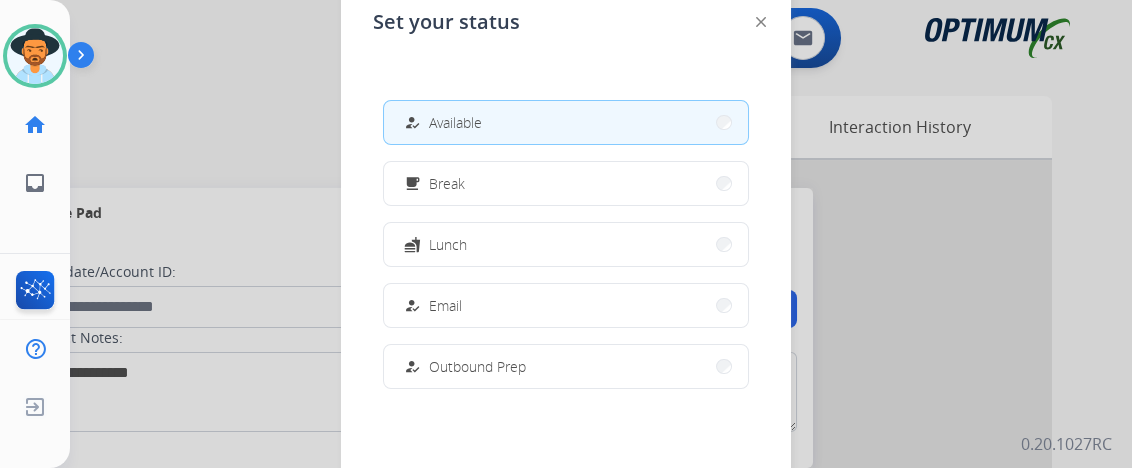 scroll, scrollTop: 498, scrollLeft: 0, axis: vertical 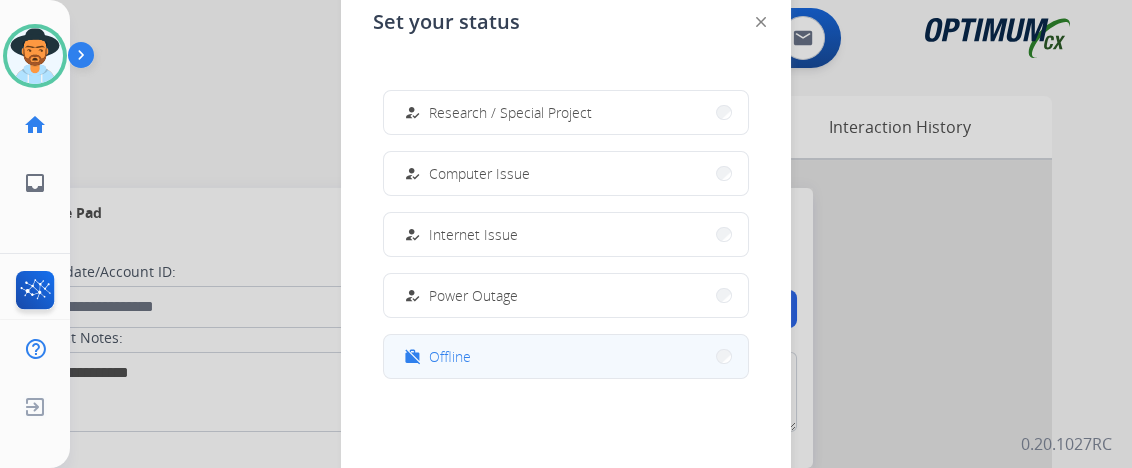 click on "work_off Offline" at bounding box center [566, 356] 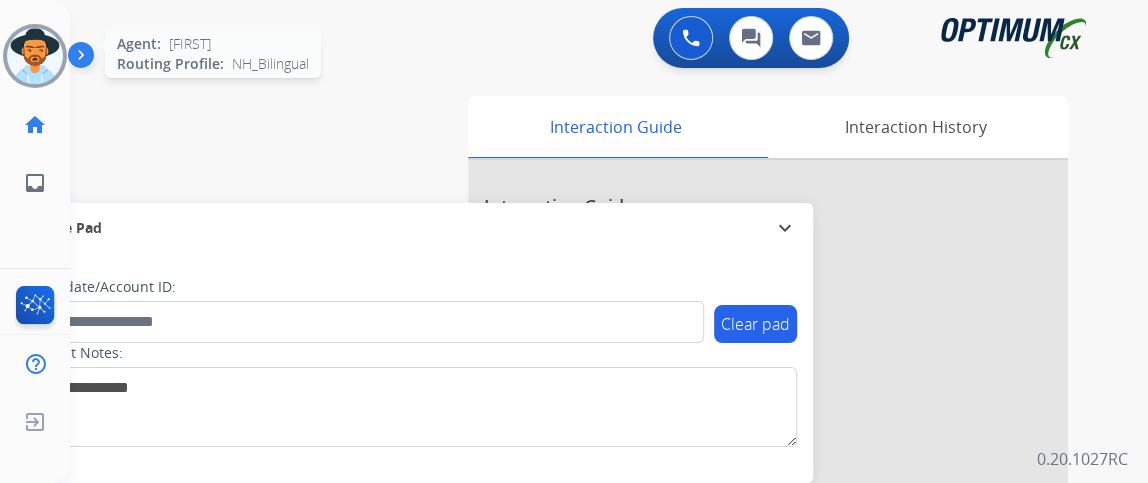 click at bounding box center [35, 56] 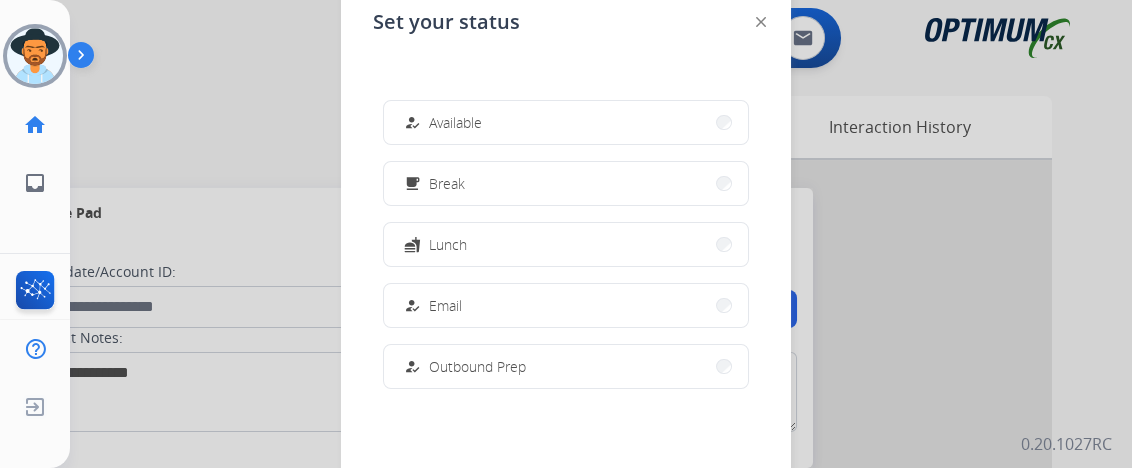 click on "how_to_reg Available" at bounding box center [566, 122] 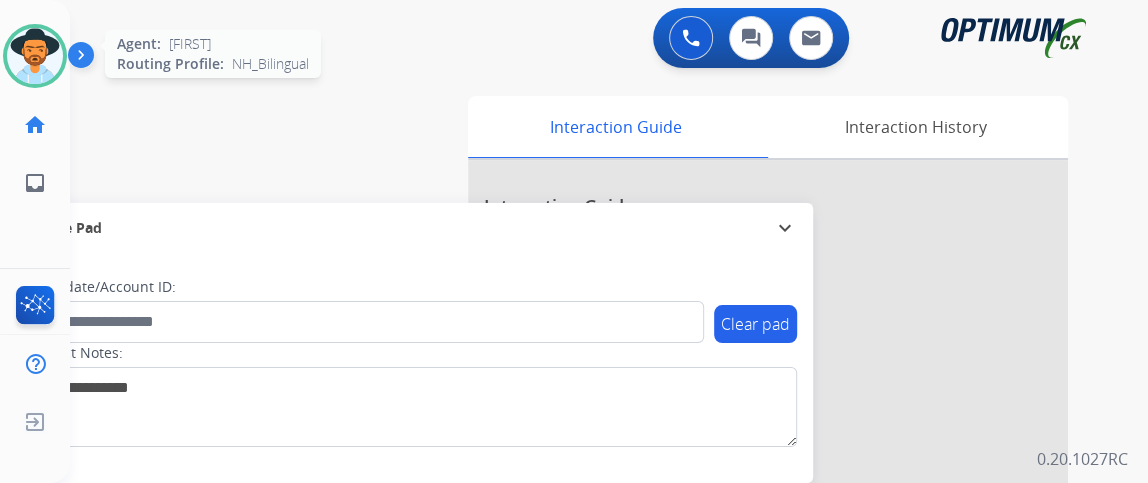 click at bounding box center (35, 56) 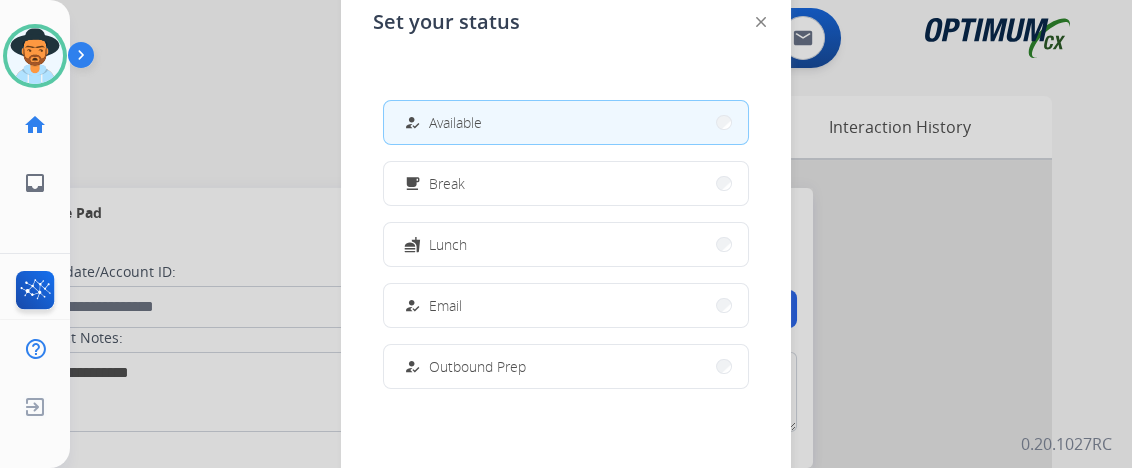 scroll, scrollTop: 442, scrollLeft: 0, axis: vertical 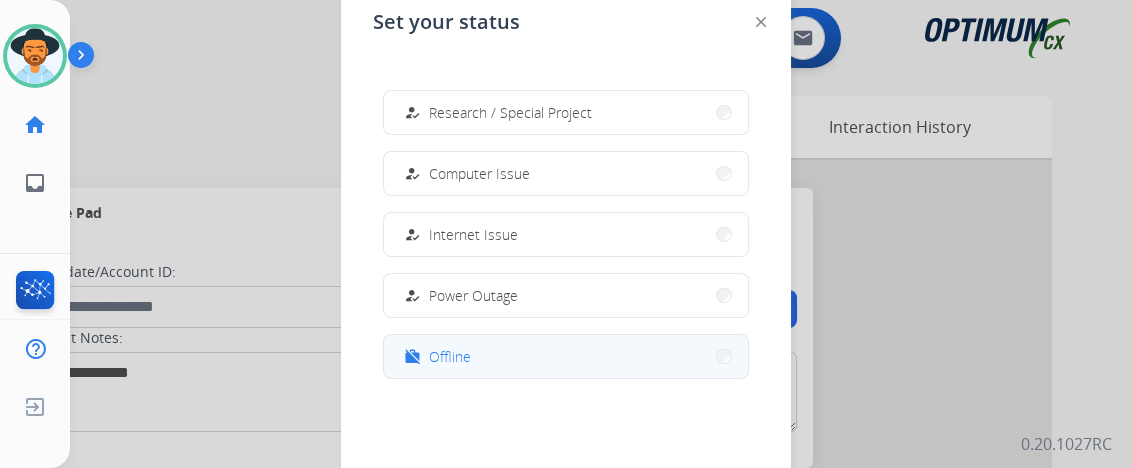 click on "work_off Offline" at bounding box center [566, 356] 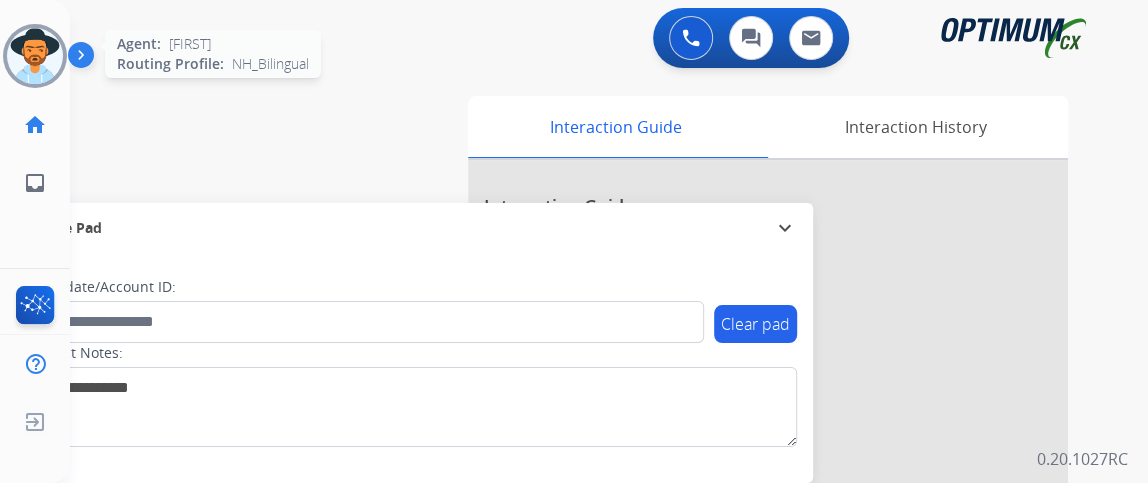click at bounding box center [35, 56] 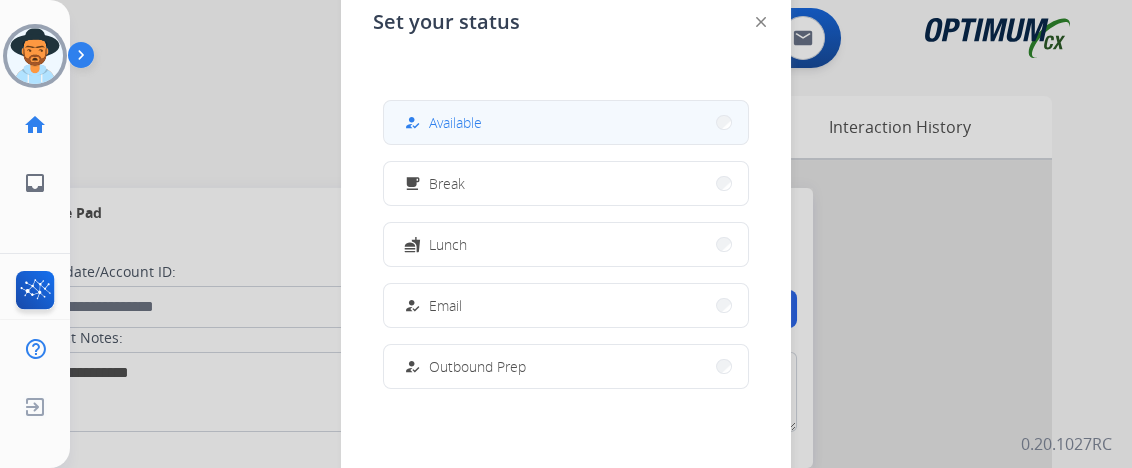 click on "how_to_reg Available" at bounding box center [566, 122] 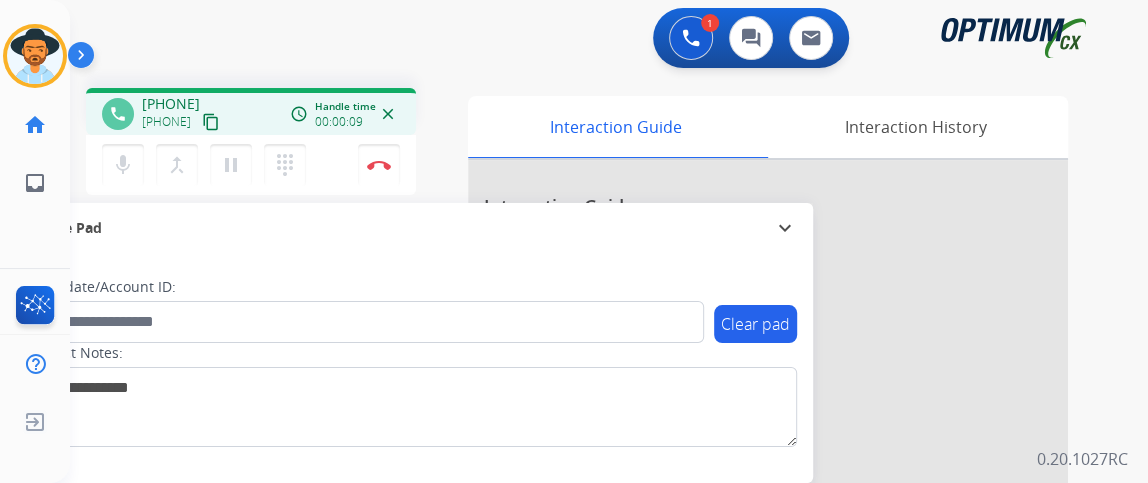 click on "+14053261029 content_copy" at bounding box center [182, 122] 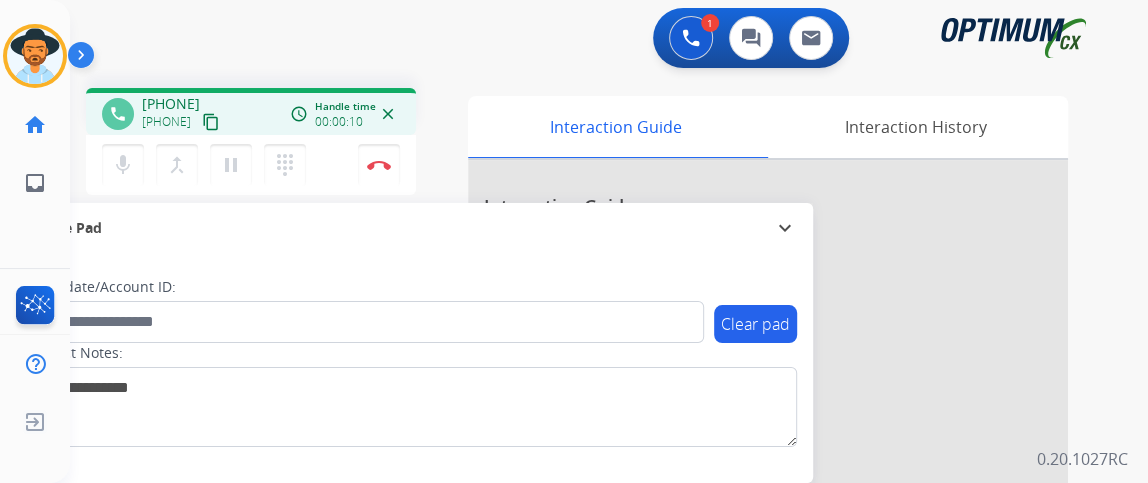 click on "content_copy" at bounding box center (211, 122) 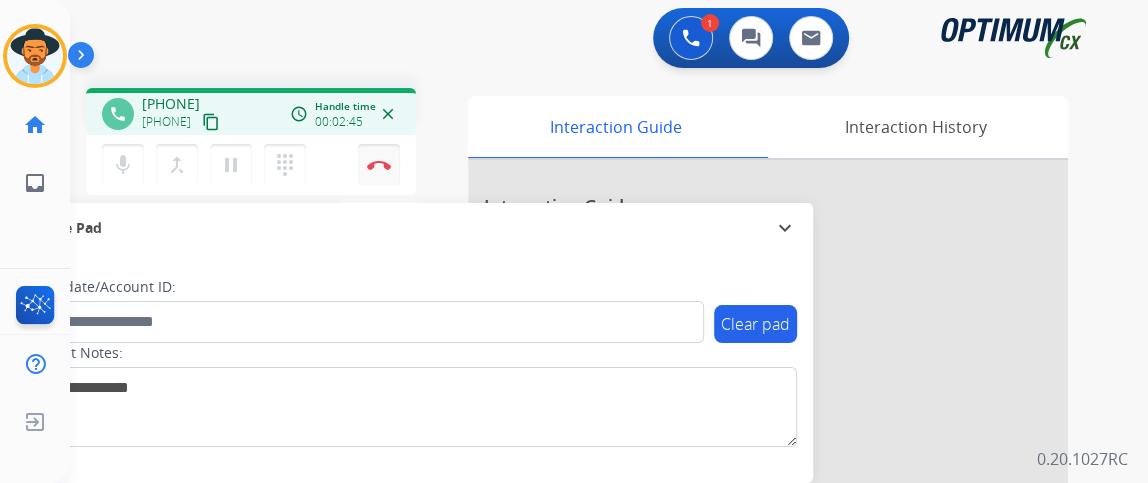 click at bounding box center (379, 165) 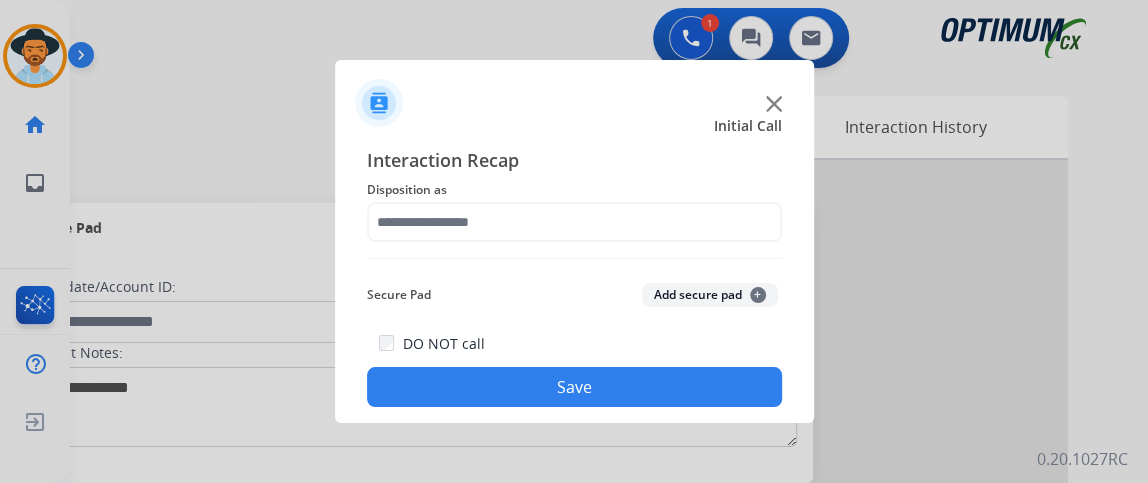 click on "Interaction Recap Disposition as    Secure Pad  Add secure pad  +  DO NOT call  Save" 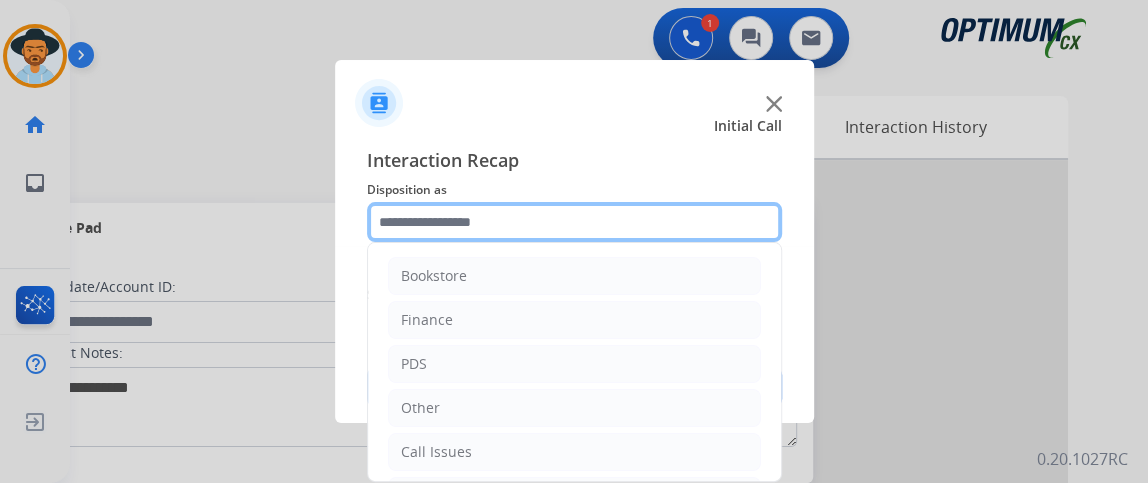 click 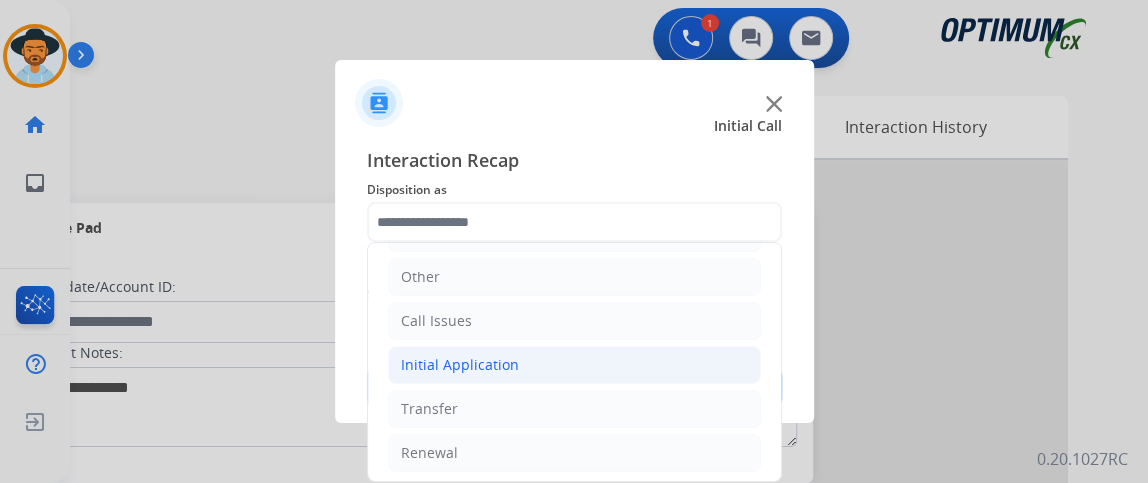 click on "Initial Application" 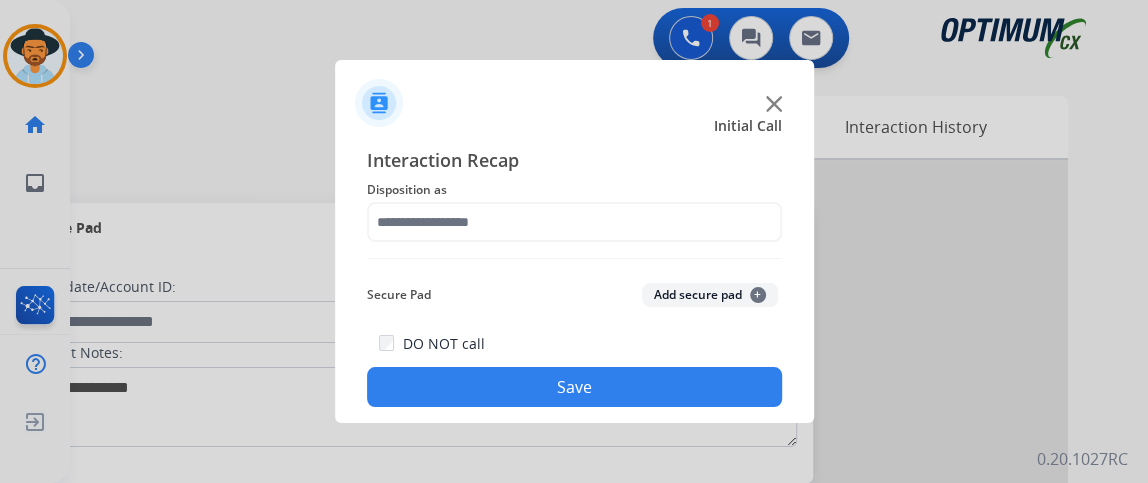 click 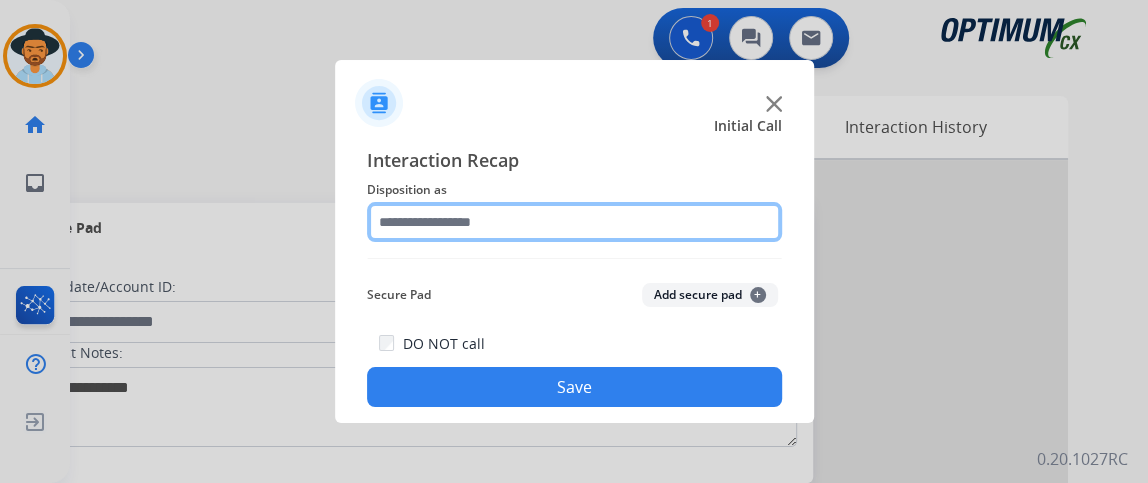 click 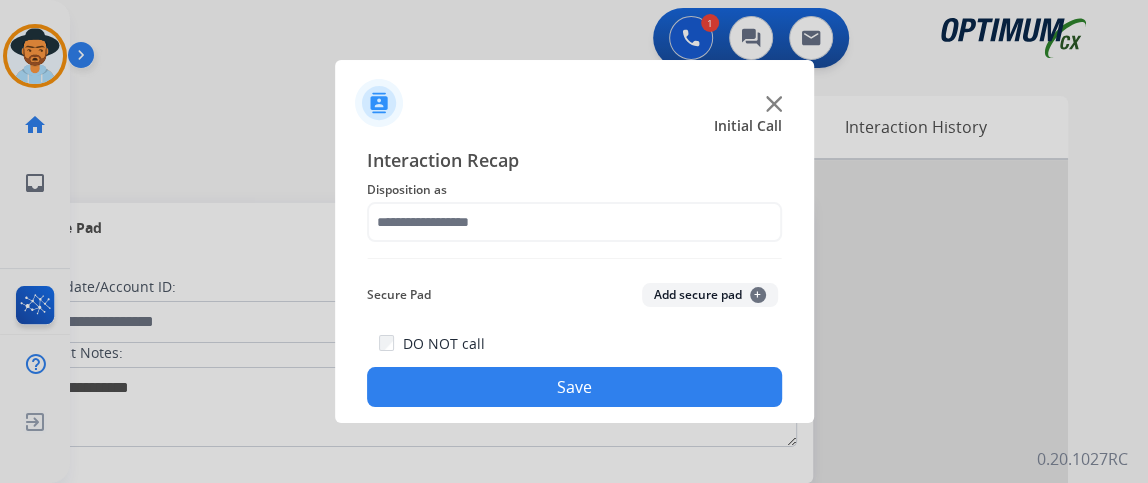 click on "Interaction Recap Disposition as    Secure Pad  Add secure pad  +  DO NOT call  Save" 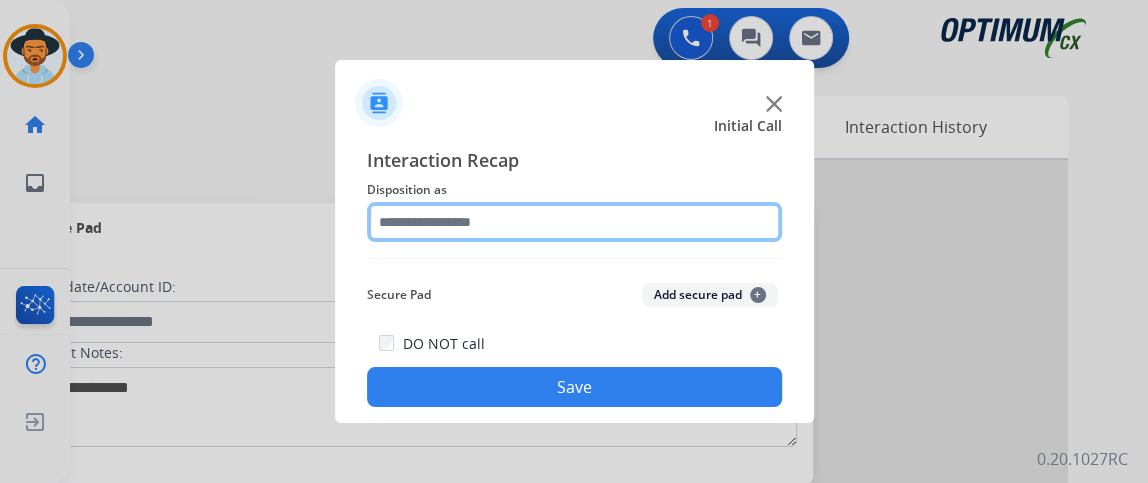 click 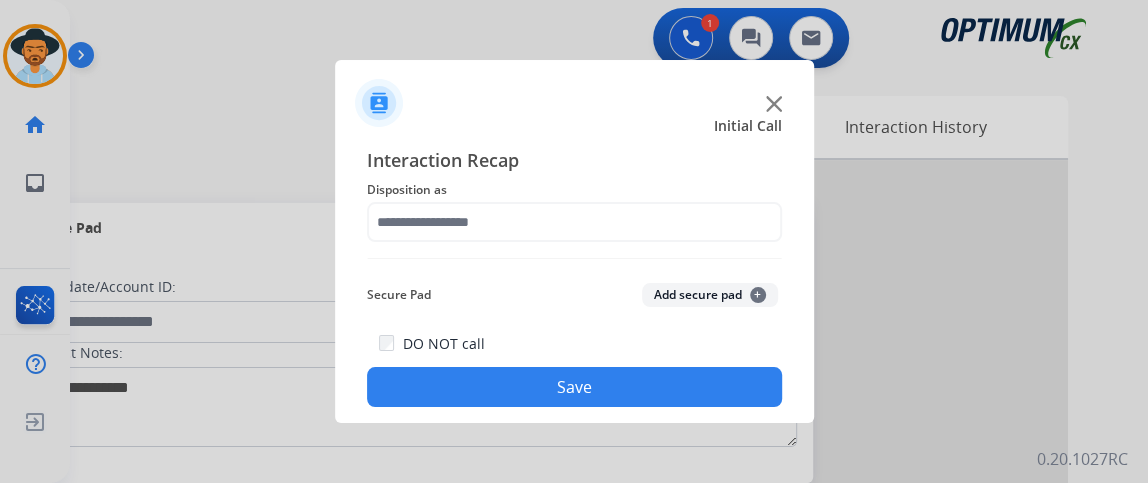 click on "Interaction Recap Disposition as    Secure Pad  Add secure pad  +  DO NOT call  Save" 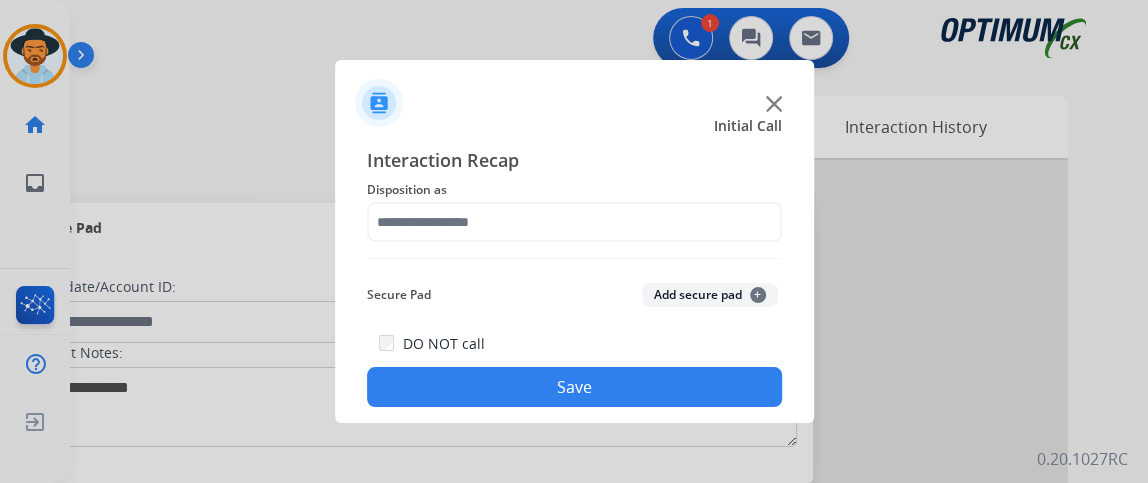 click on "Interaction Recap Disposition as    Secure Pad  Add secure pad  +  DO NOT call  Save" 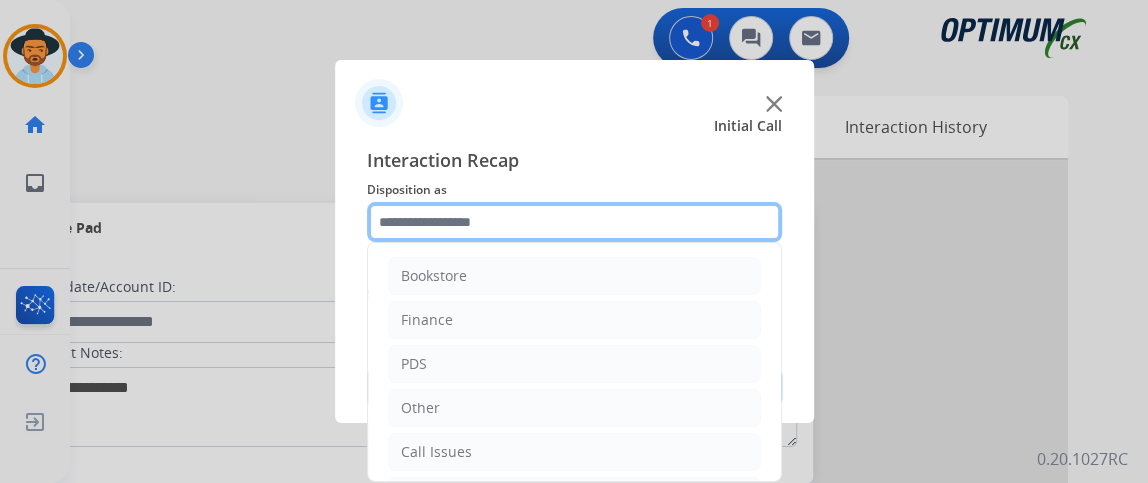 click 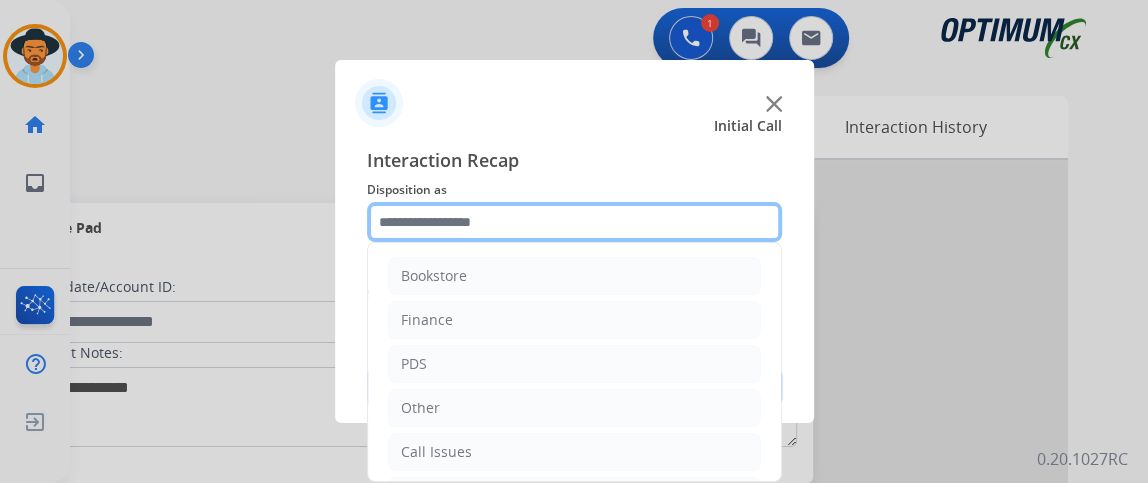 scroll, scrollTop: 131, scrollLeft: 0, axis: vertical 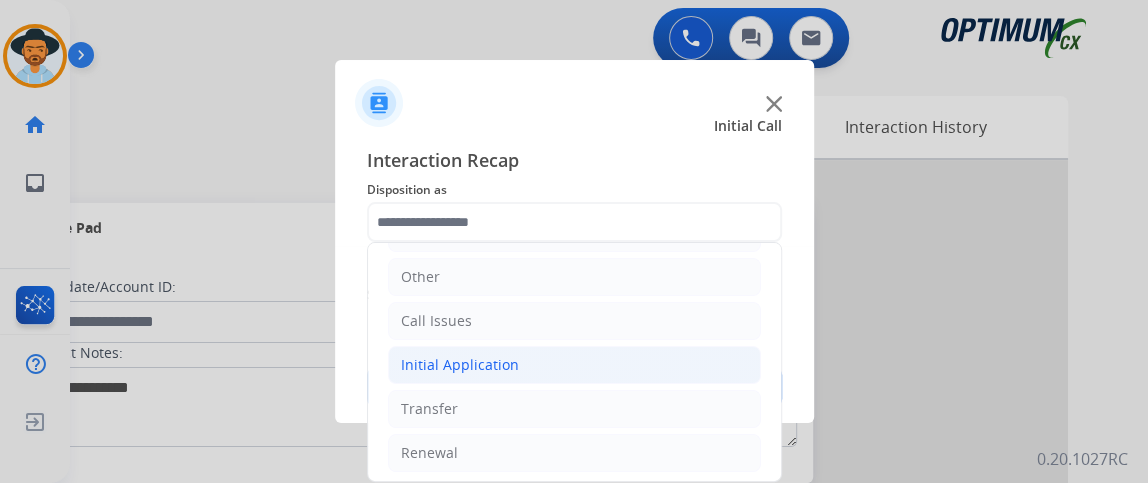 click on "Initial Application" 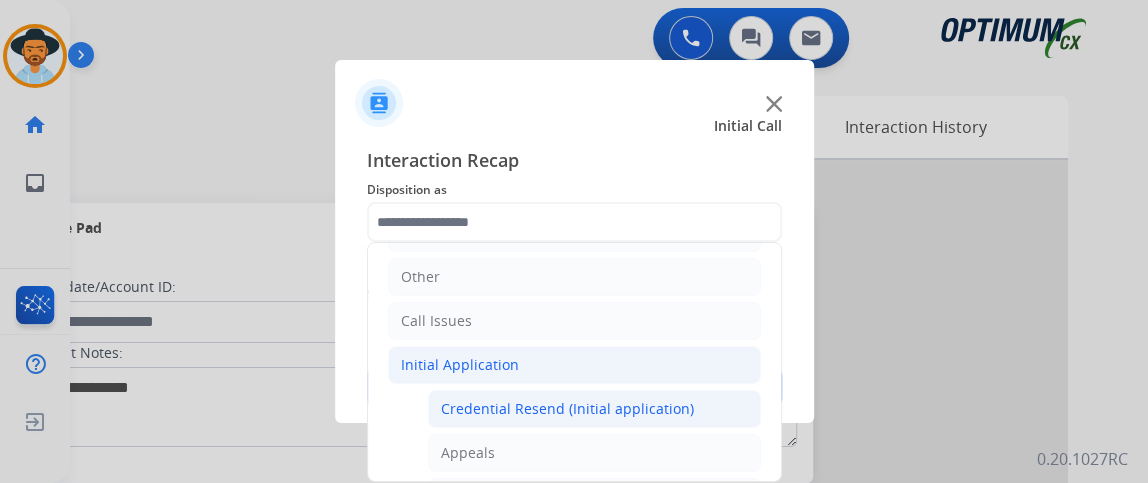 click on "Credential Resend (Initial application)" 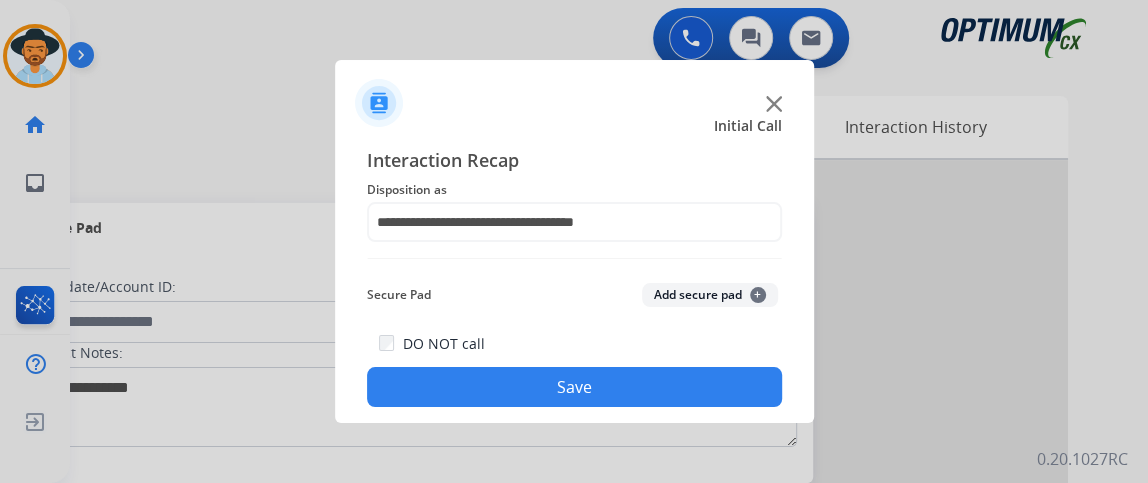 click on "Save" 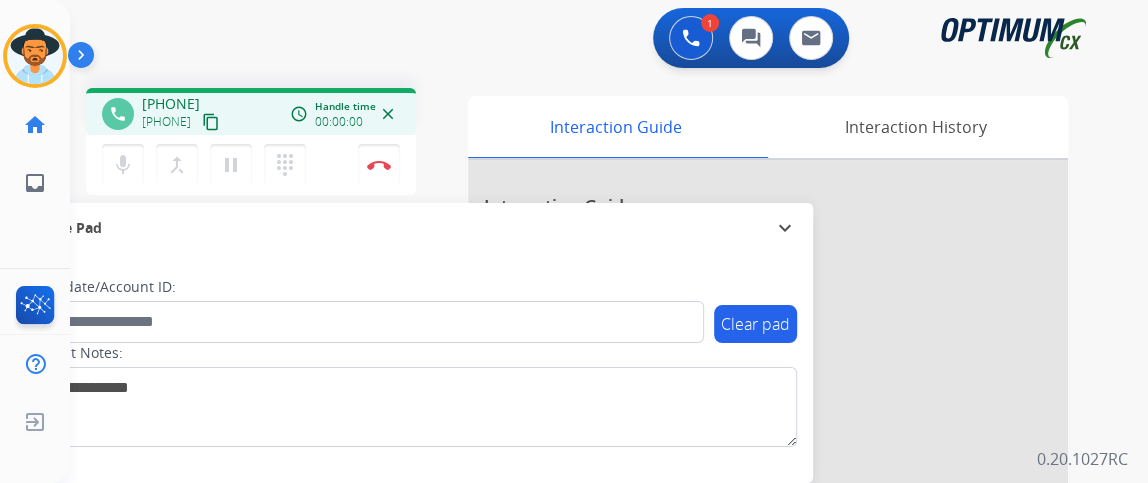 click on "content_copy" at bounding box center (211, 122) 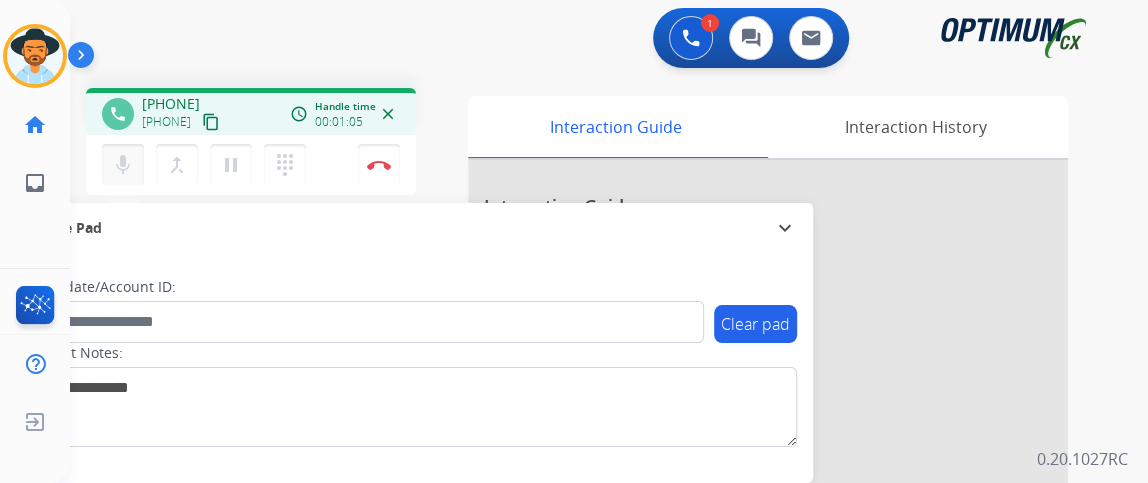 click on "mic" at bounding box center (123, 165) 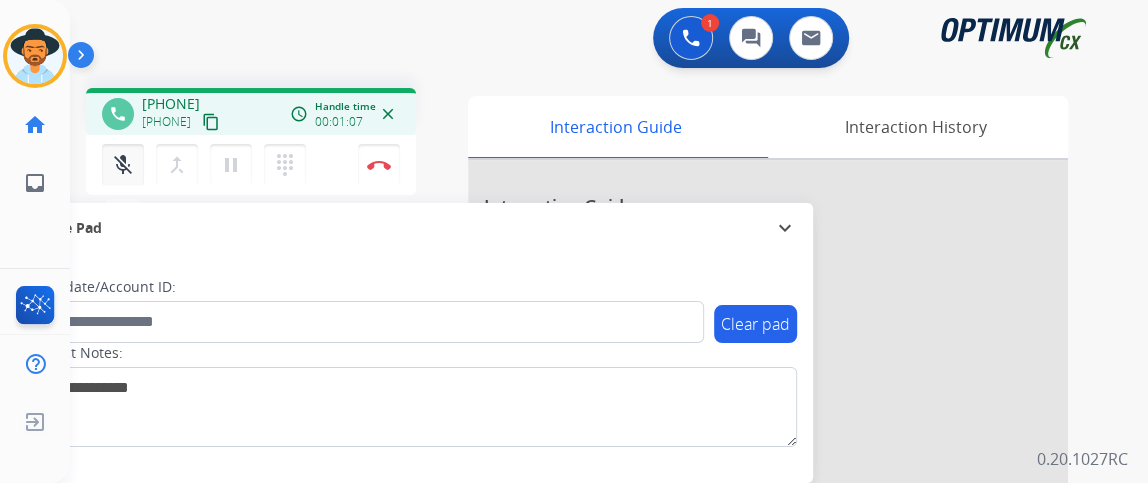 click on "mic_off" at bounding box center [123, 165] 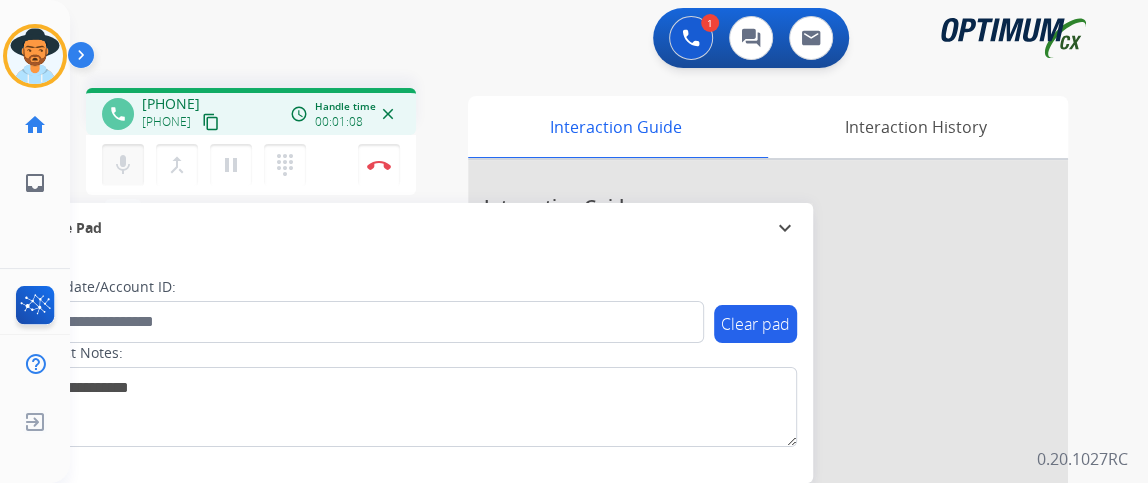 click on "mic" at bounding box center (123, 165) 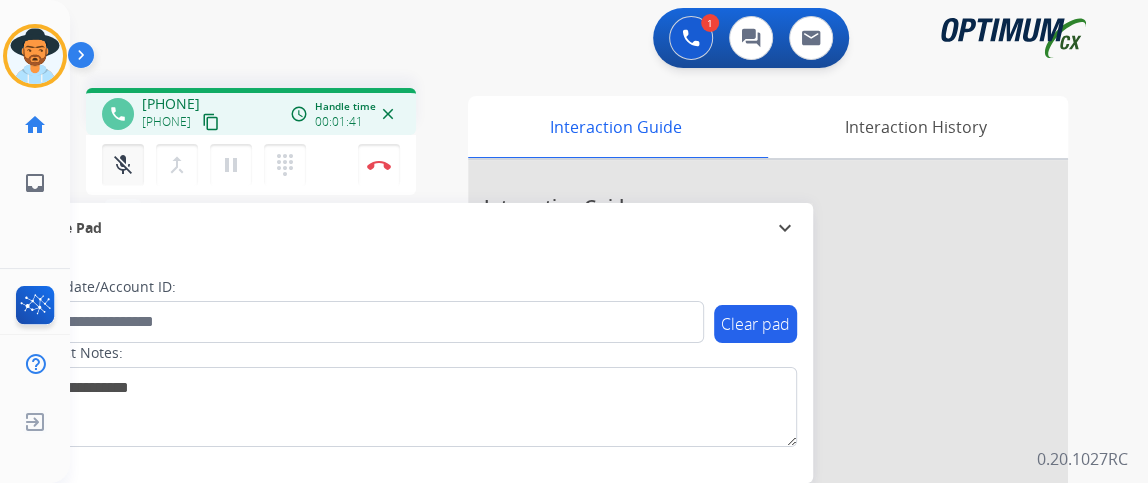 click on "mic_off" at bounding box center [123, 165] 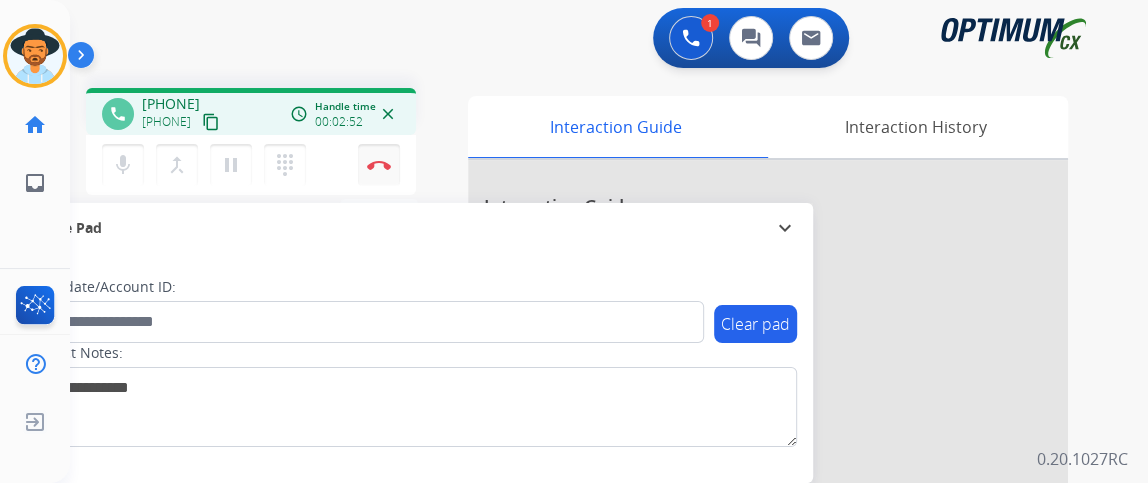 click on "Disconnect" at bounding box center [379, 165] 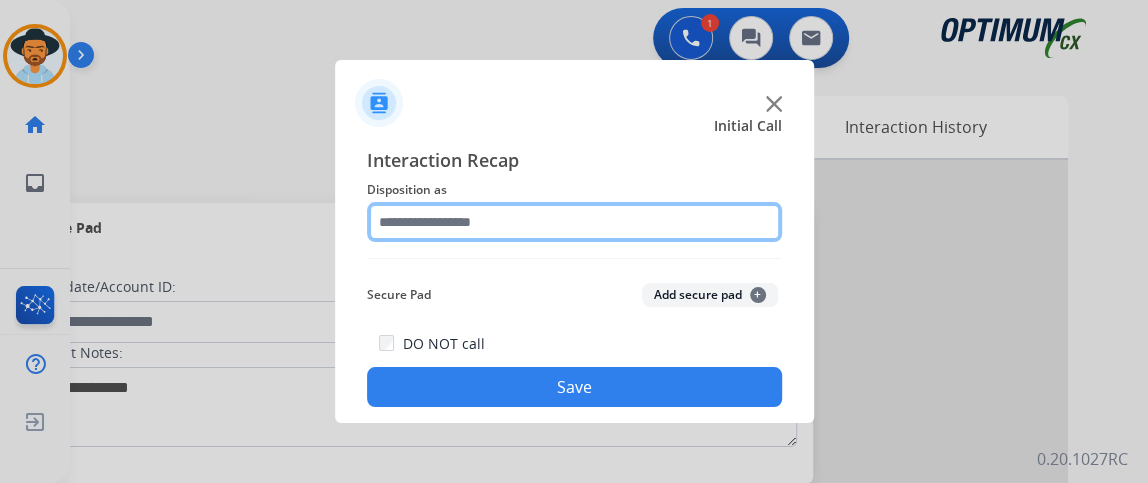 click 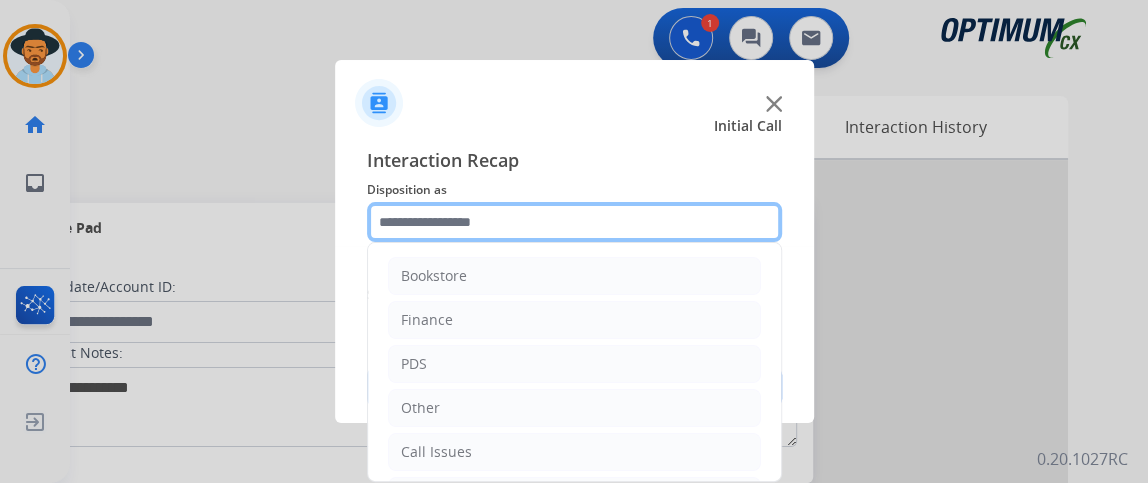 scroll, scrollTop: 131, scrollLeft: 0, axis: vertical 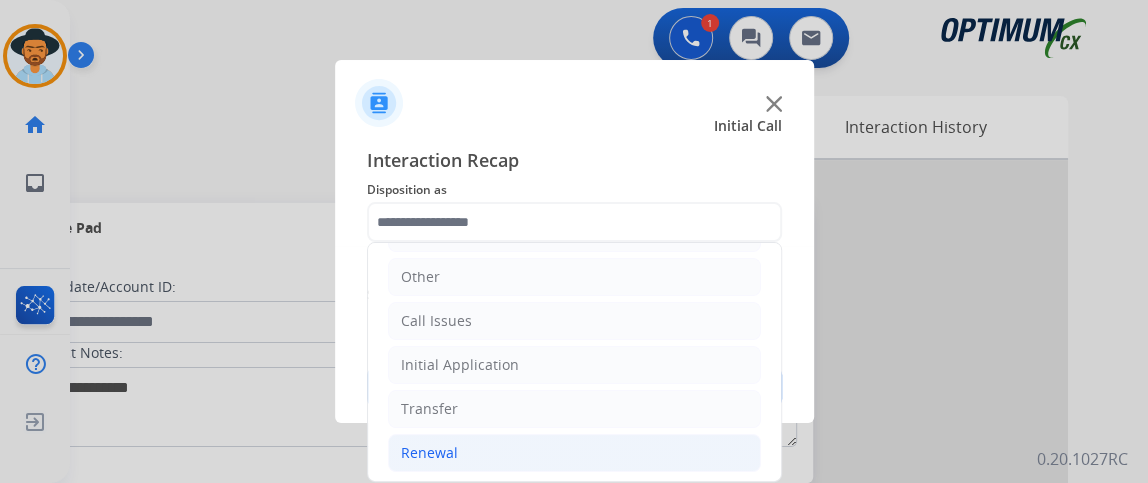 click on "Renewal" 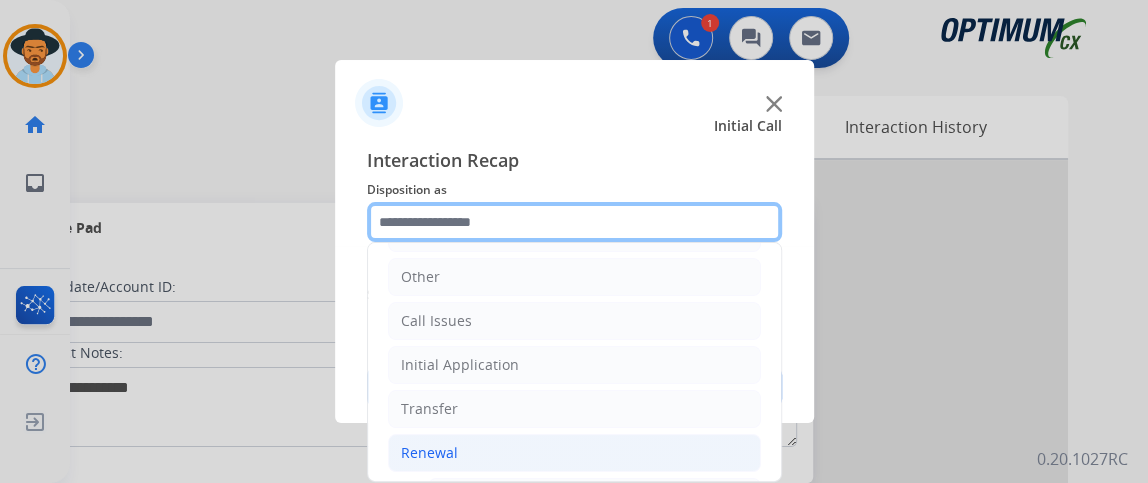 scroll, scrollTop: 356, scrollLeft: 0, axis: vertical 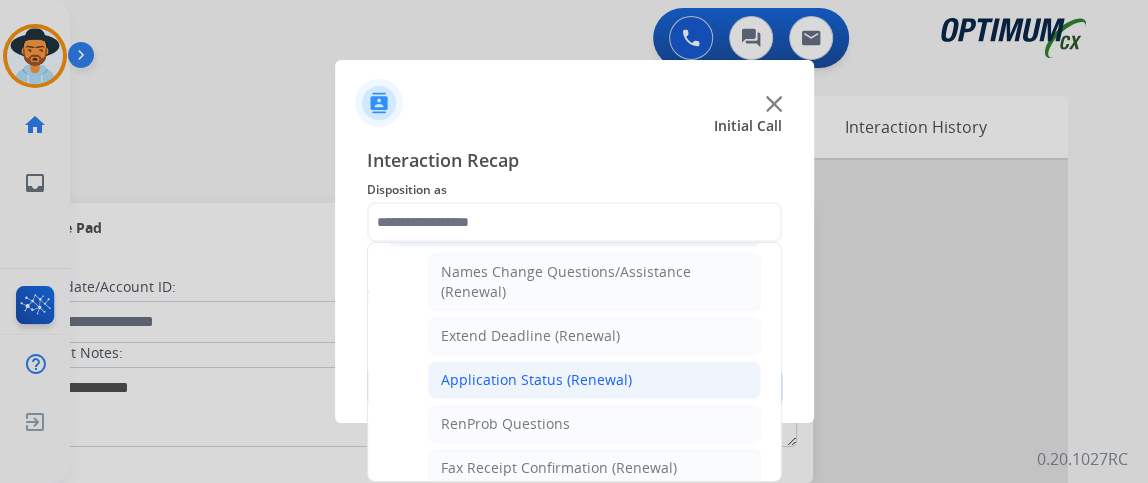 click on "Application Status (Renewal)" 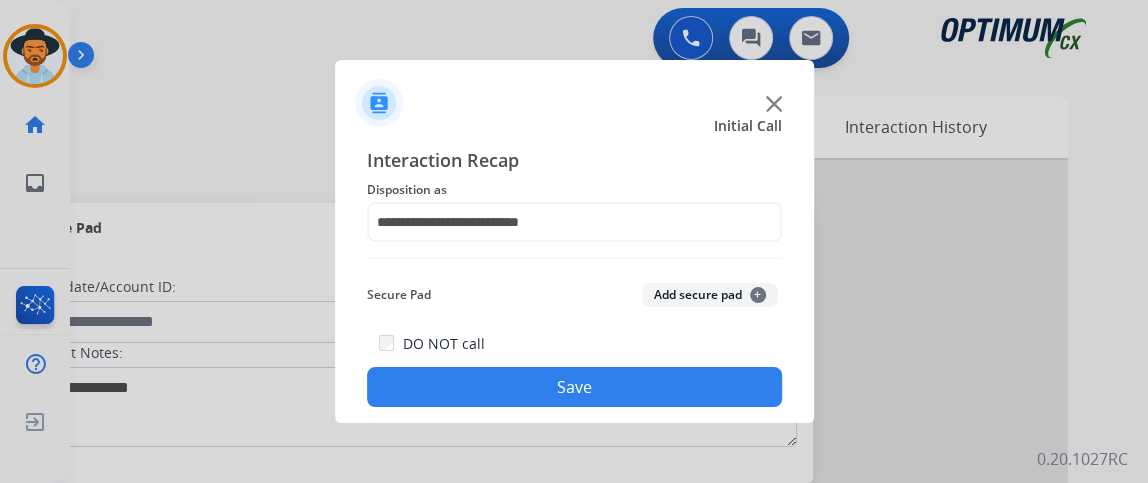 click on "Save" 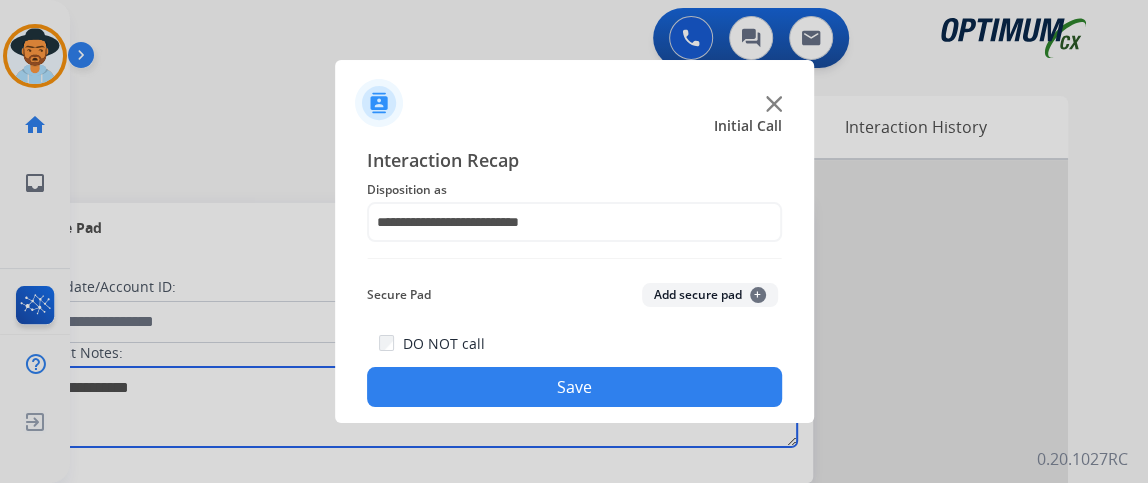 click at bounding box center [411, 407] 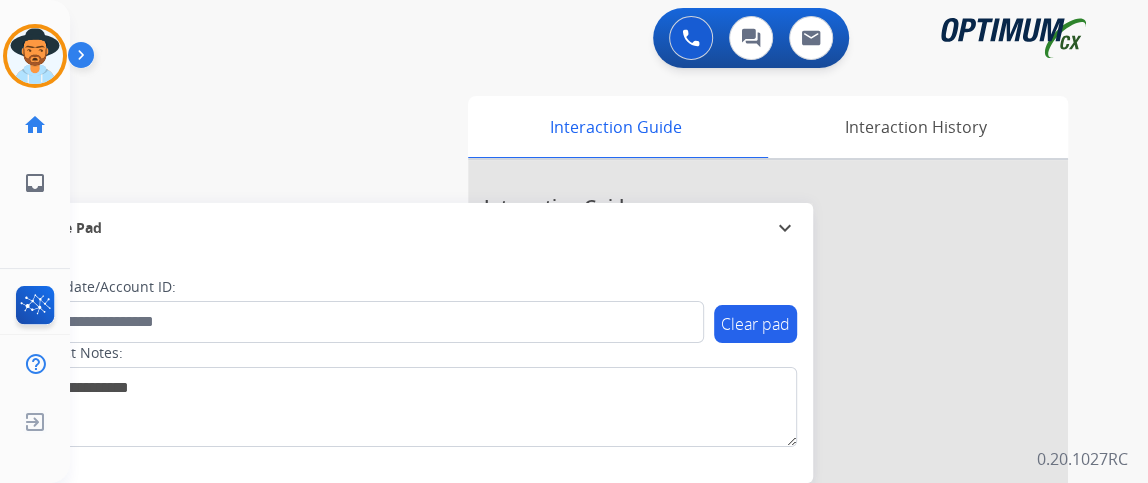 click on "Gilce   AfterCallWork  Edit Avatar  Agent:   Gilce  Routing Profile:  NH_Bilingual home  Home  Home inbox  Emails  Emails  FocalPoints  Help Center  Help Center  Log out  Log out" 